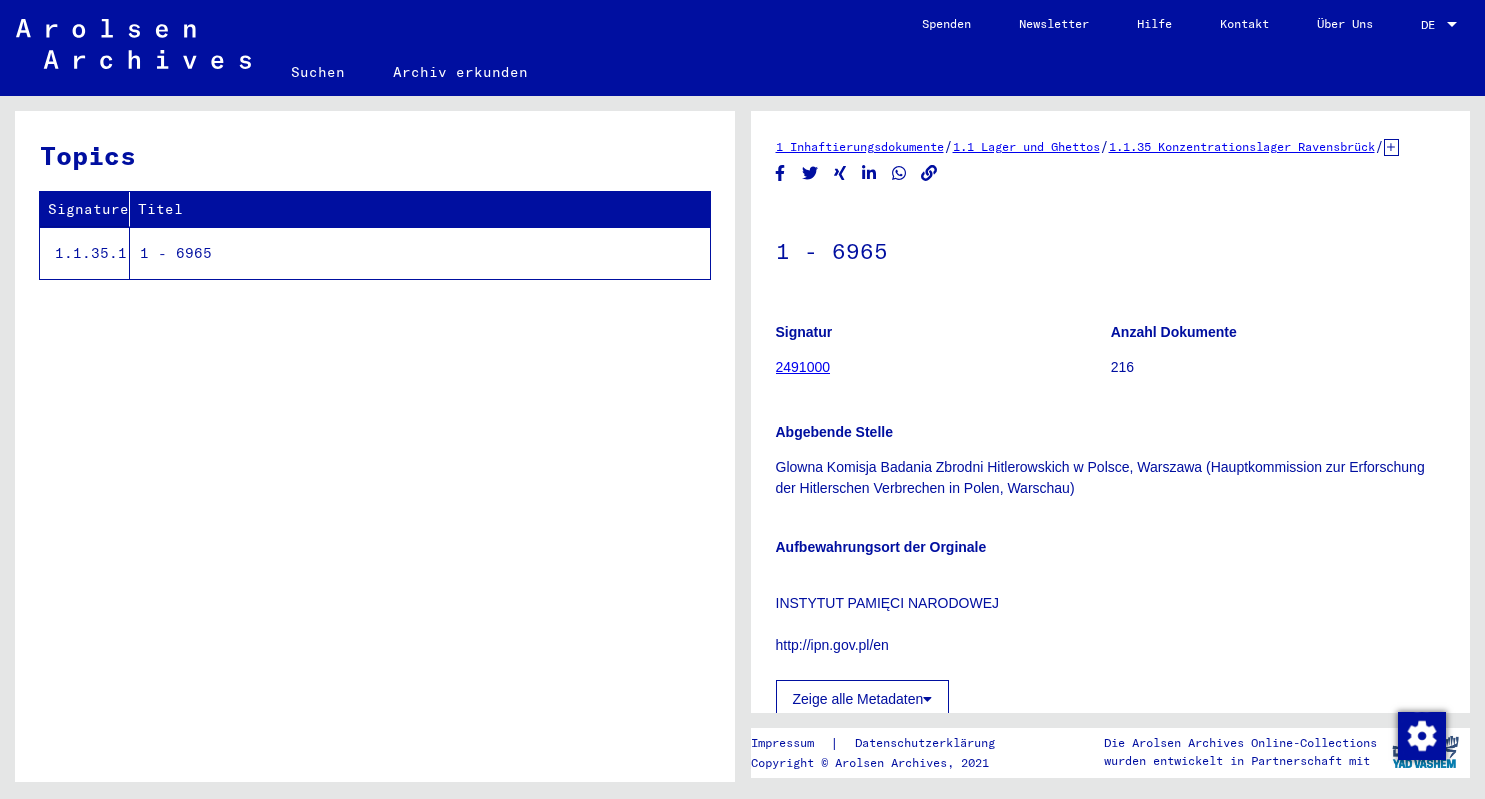 scroll, scrollTop: 0, scrollLeft: 0, axis: both 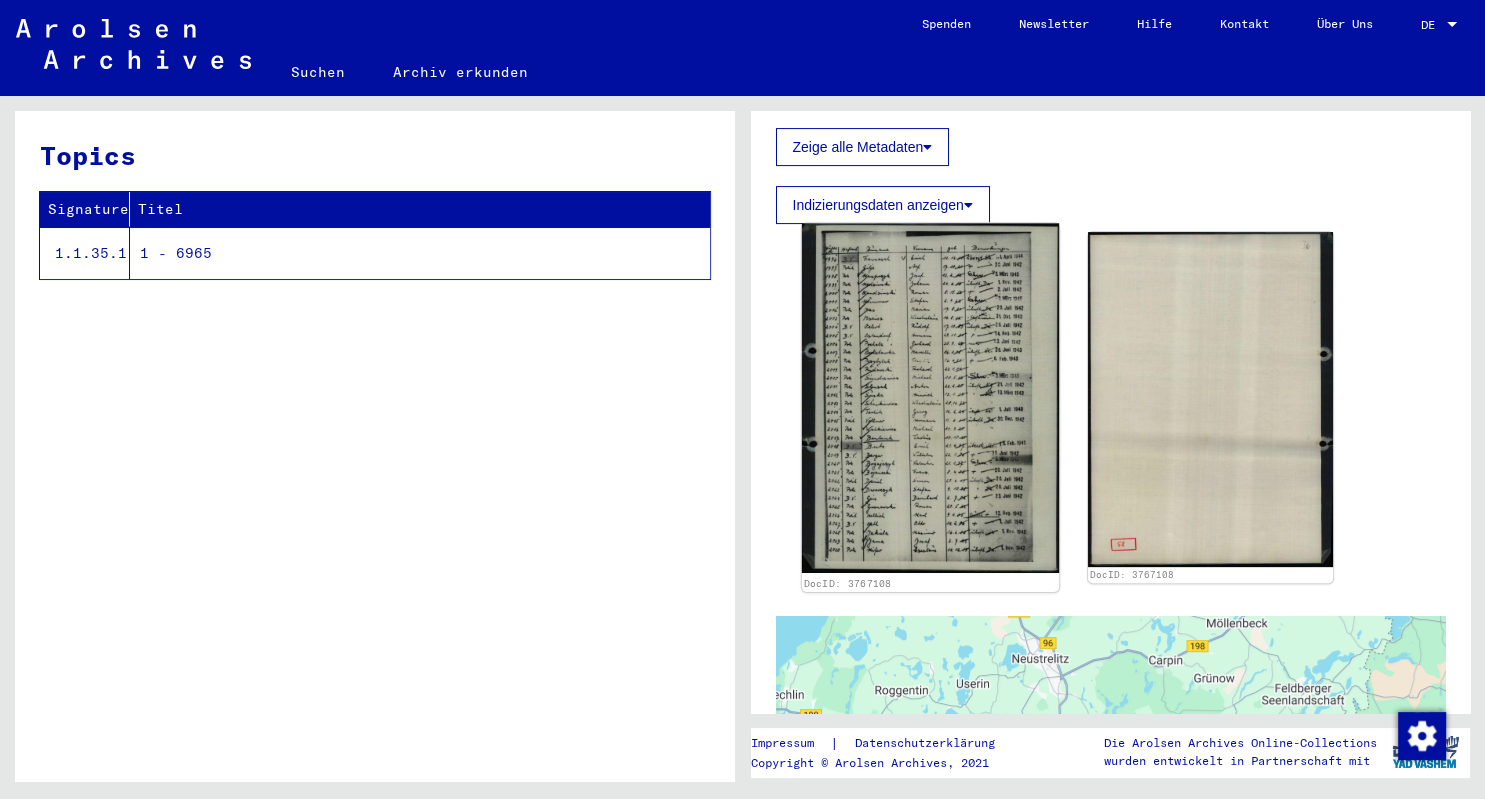 click 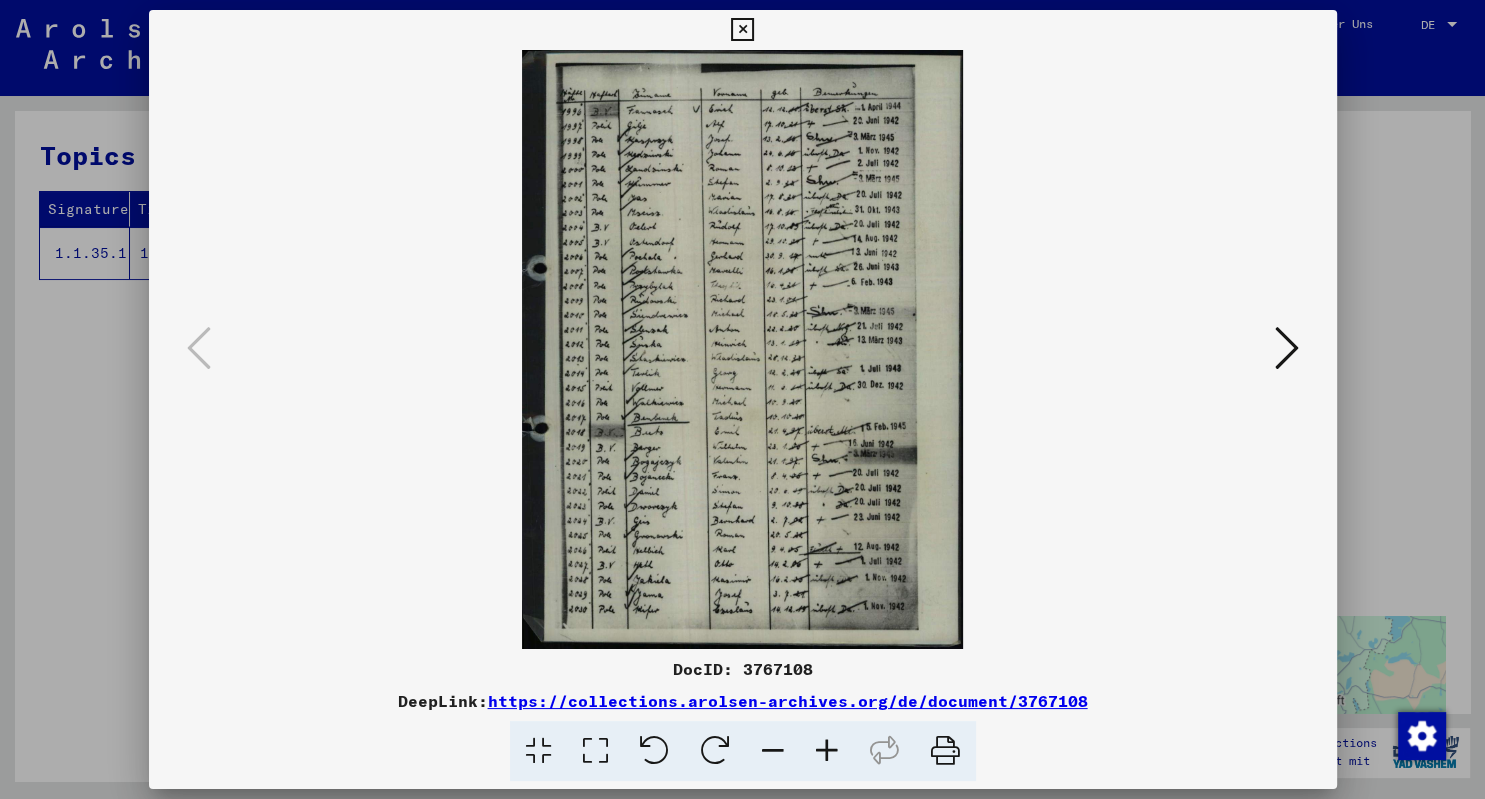 click at bounding box center (827, 751) 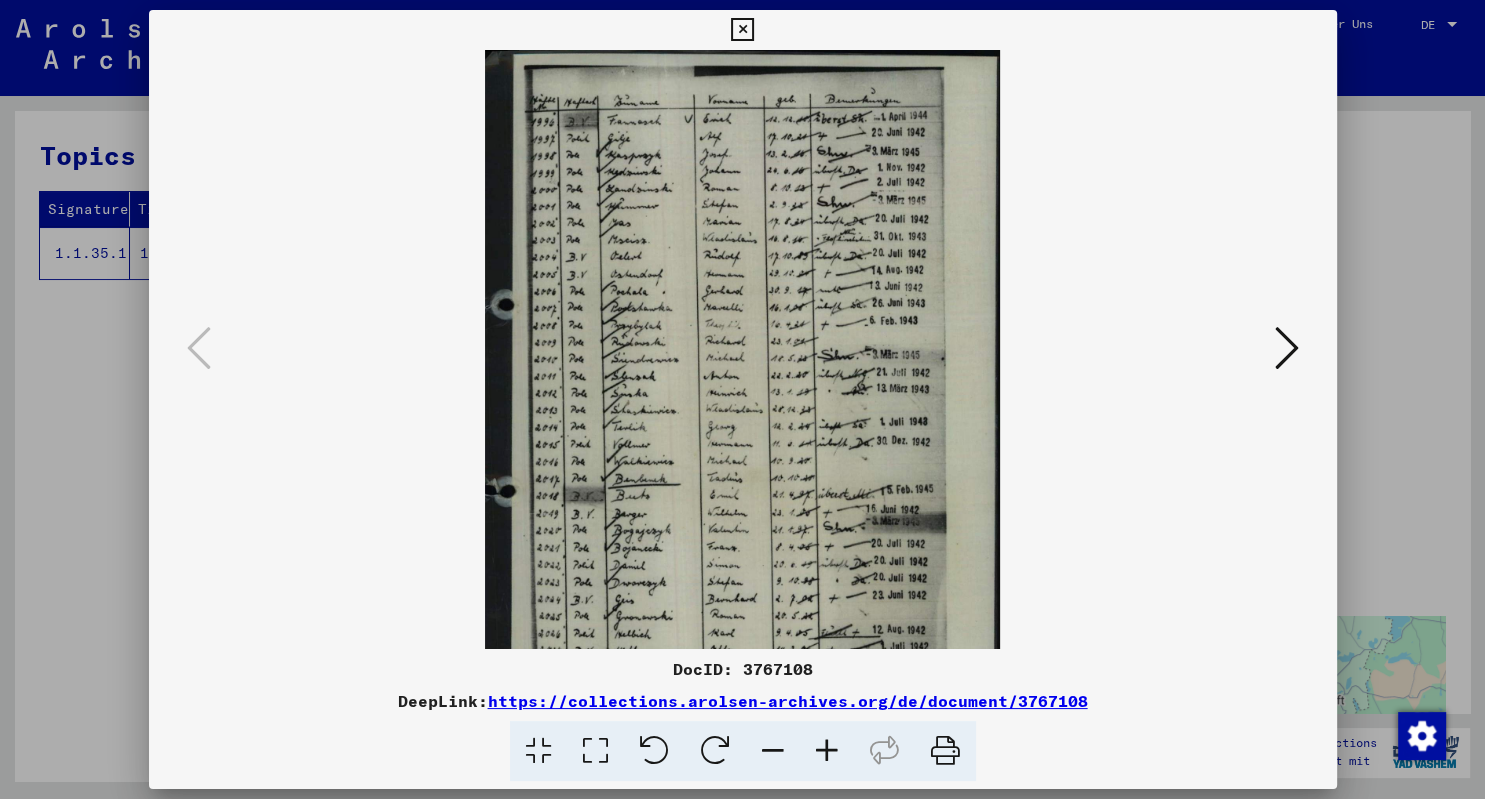 click at bounding box center [827, 751] 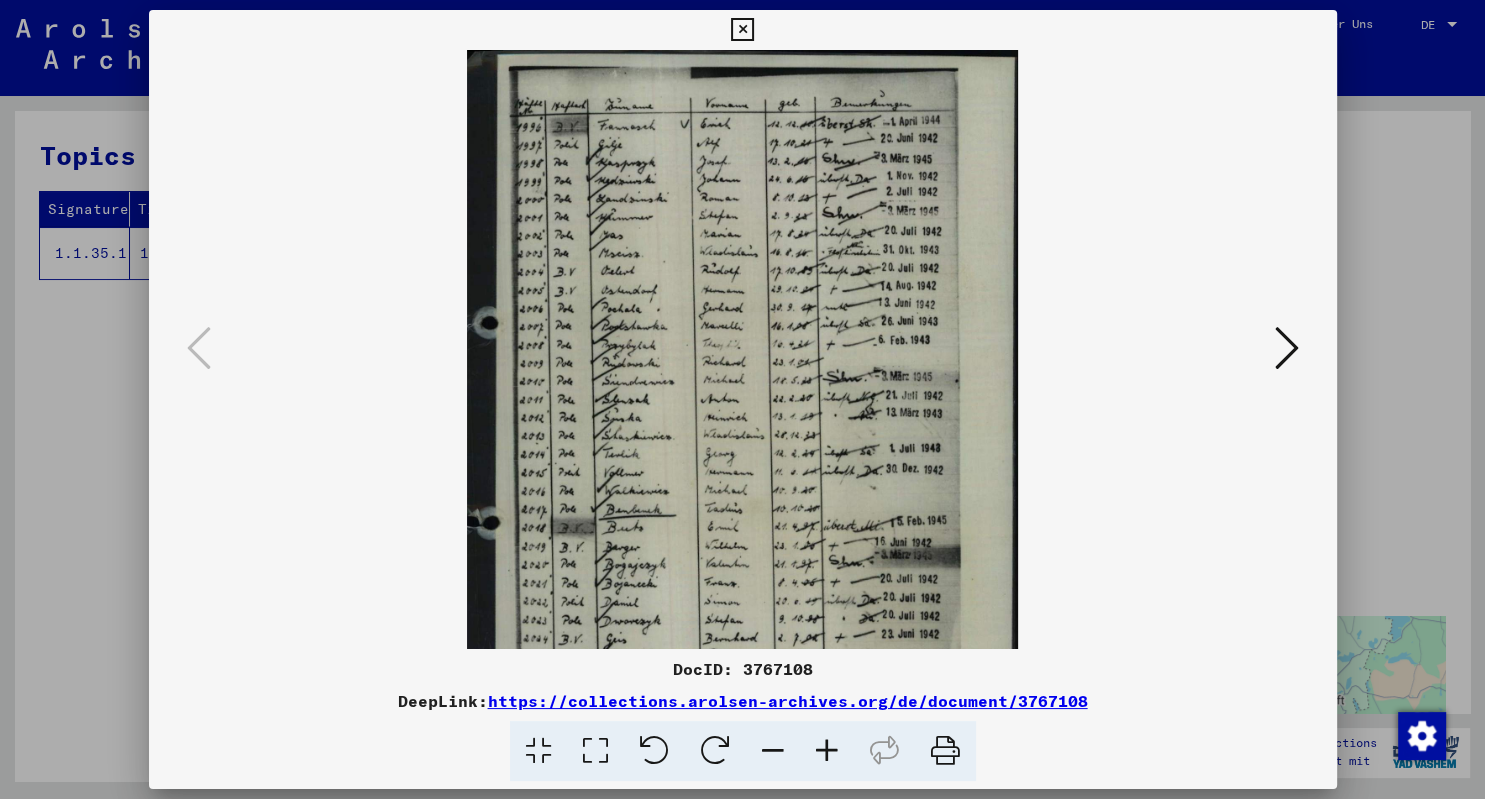 click at bounding box center [827, 751] 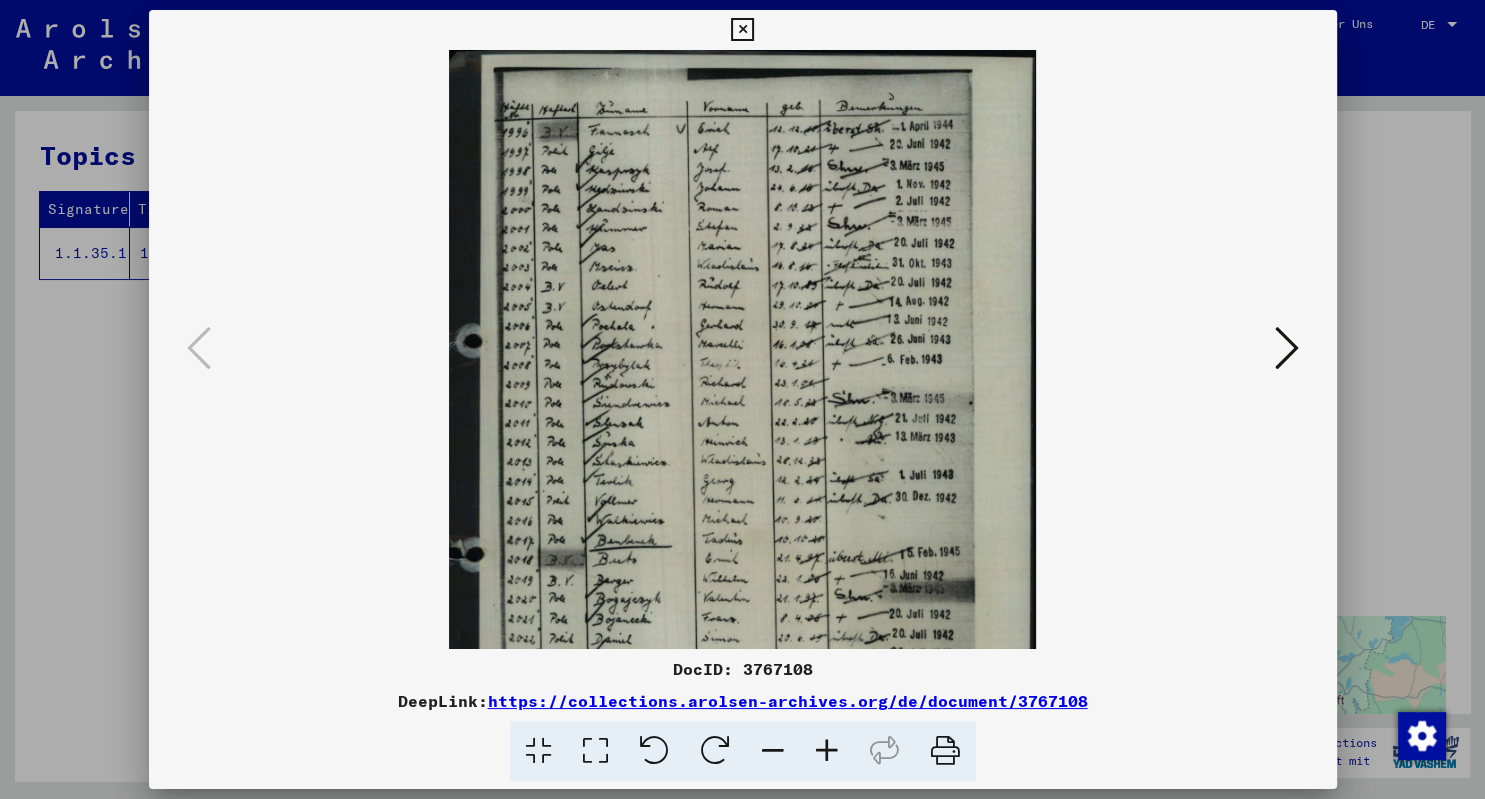 click at bounding box center [827, 751] 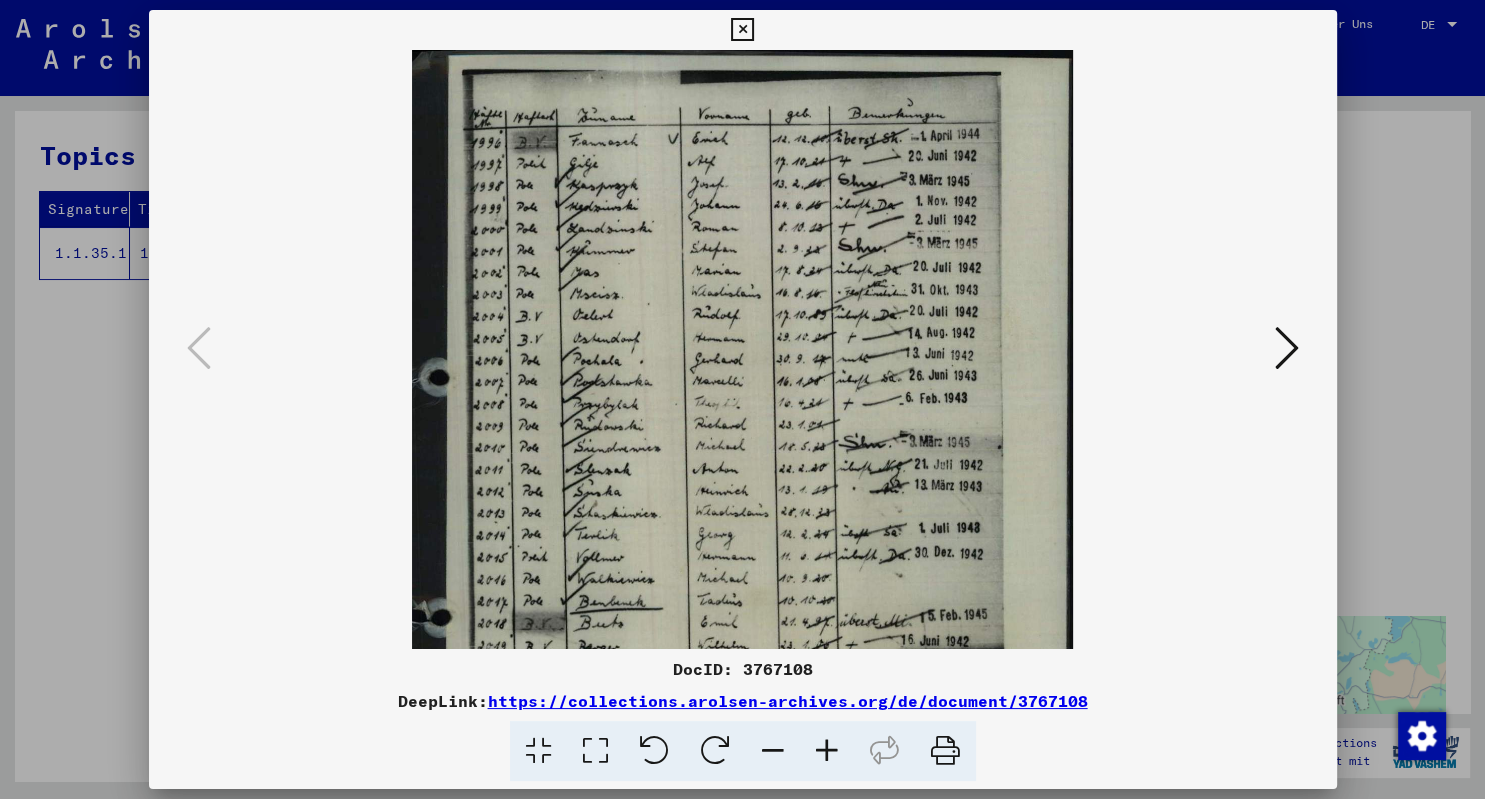 click at bounding box center (827, 751) 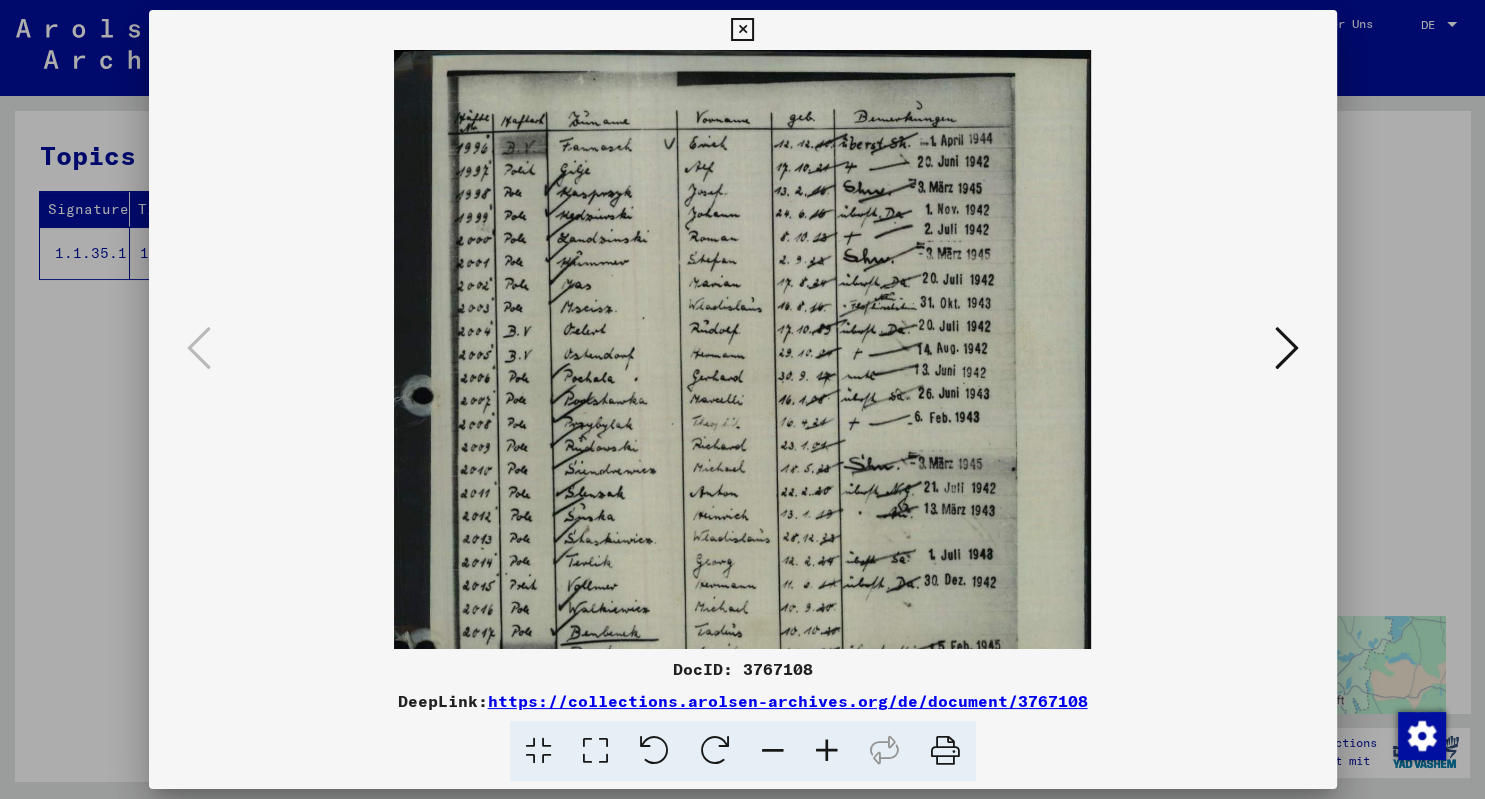 click at bounding box center (827, 751) 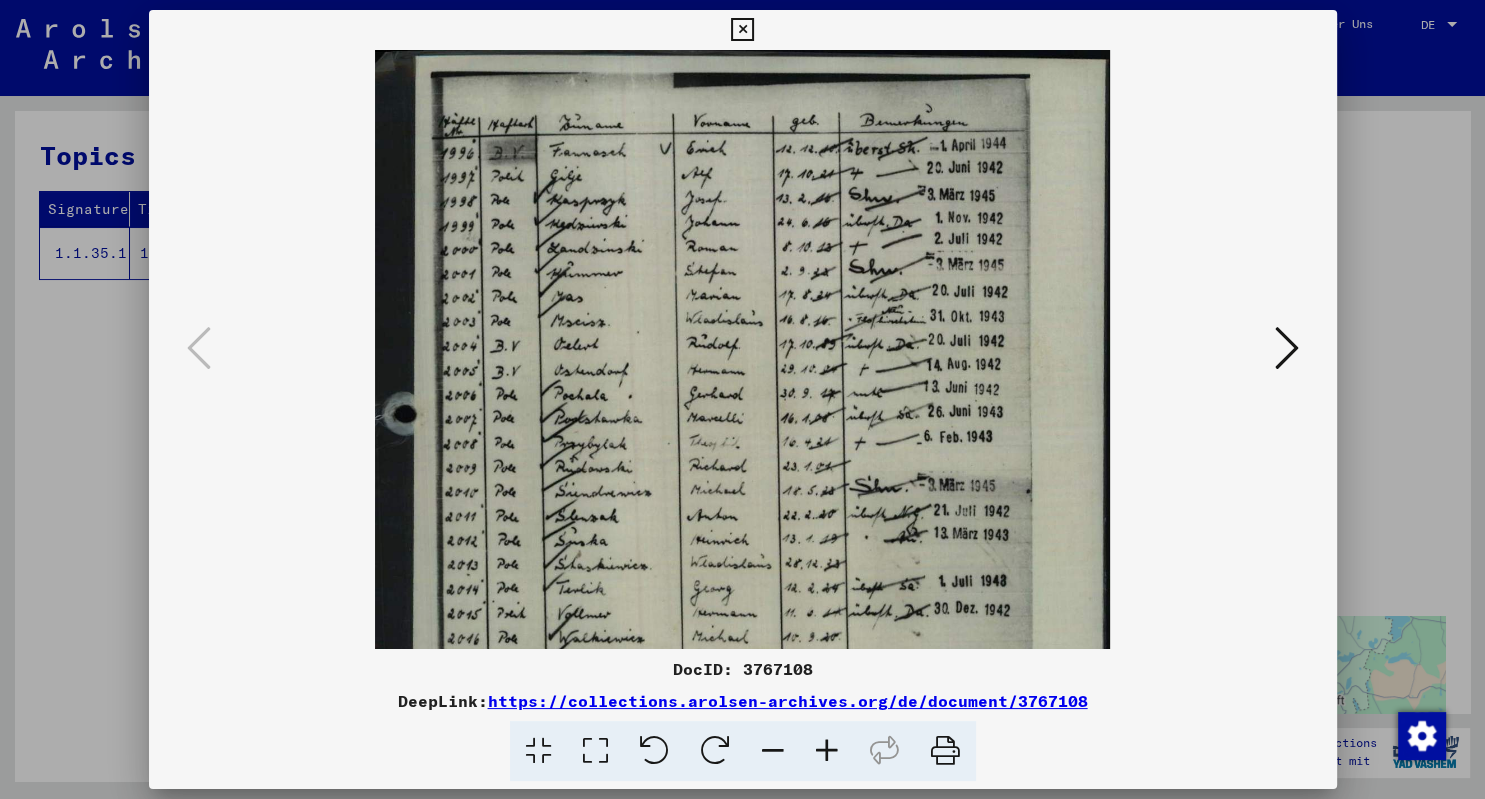 click at bounding box center (827, 751) 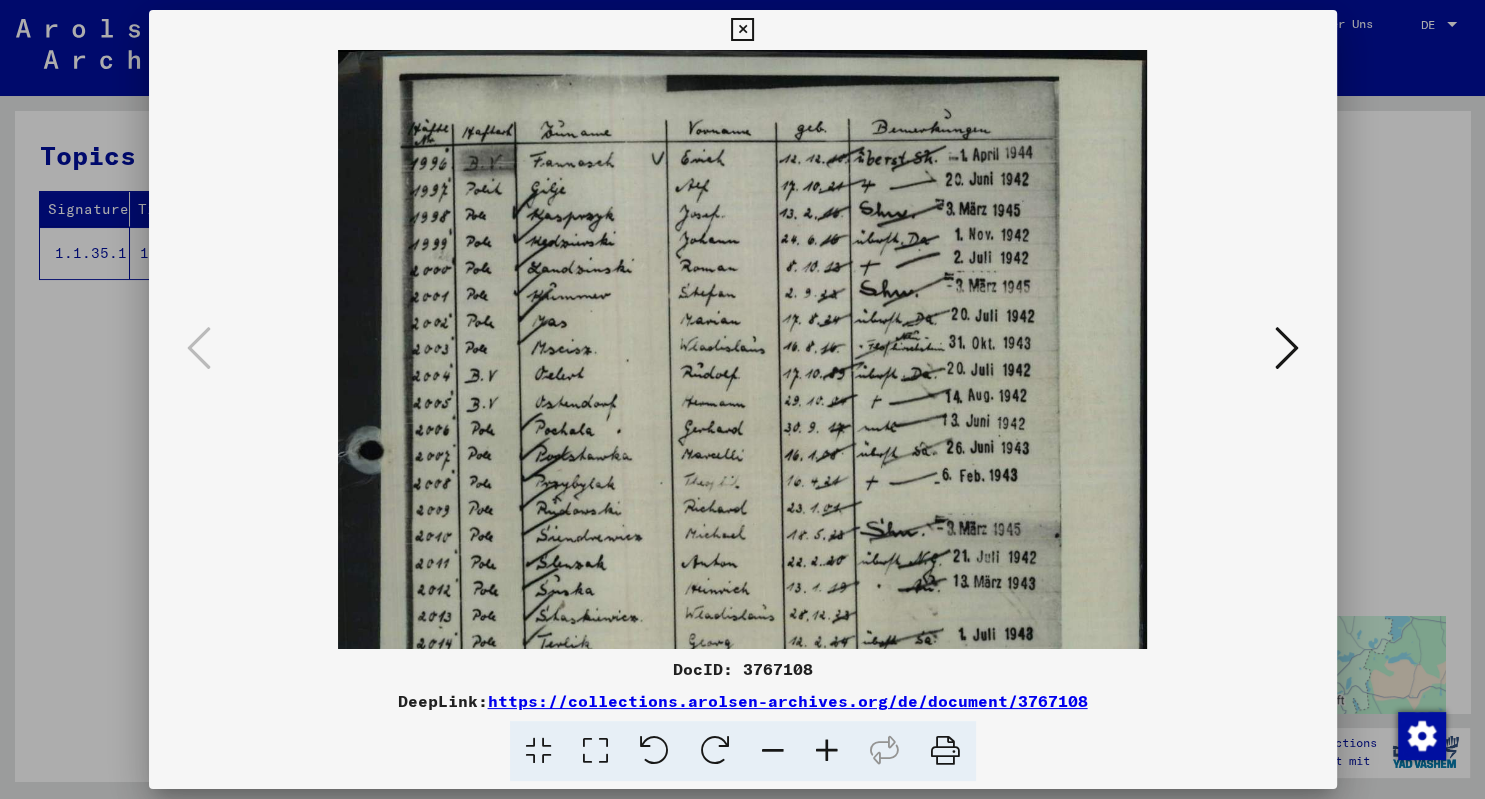 click at bounding box center (827, 751) 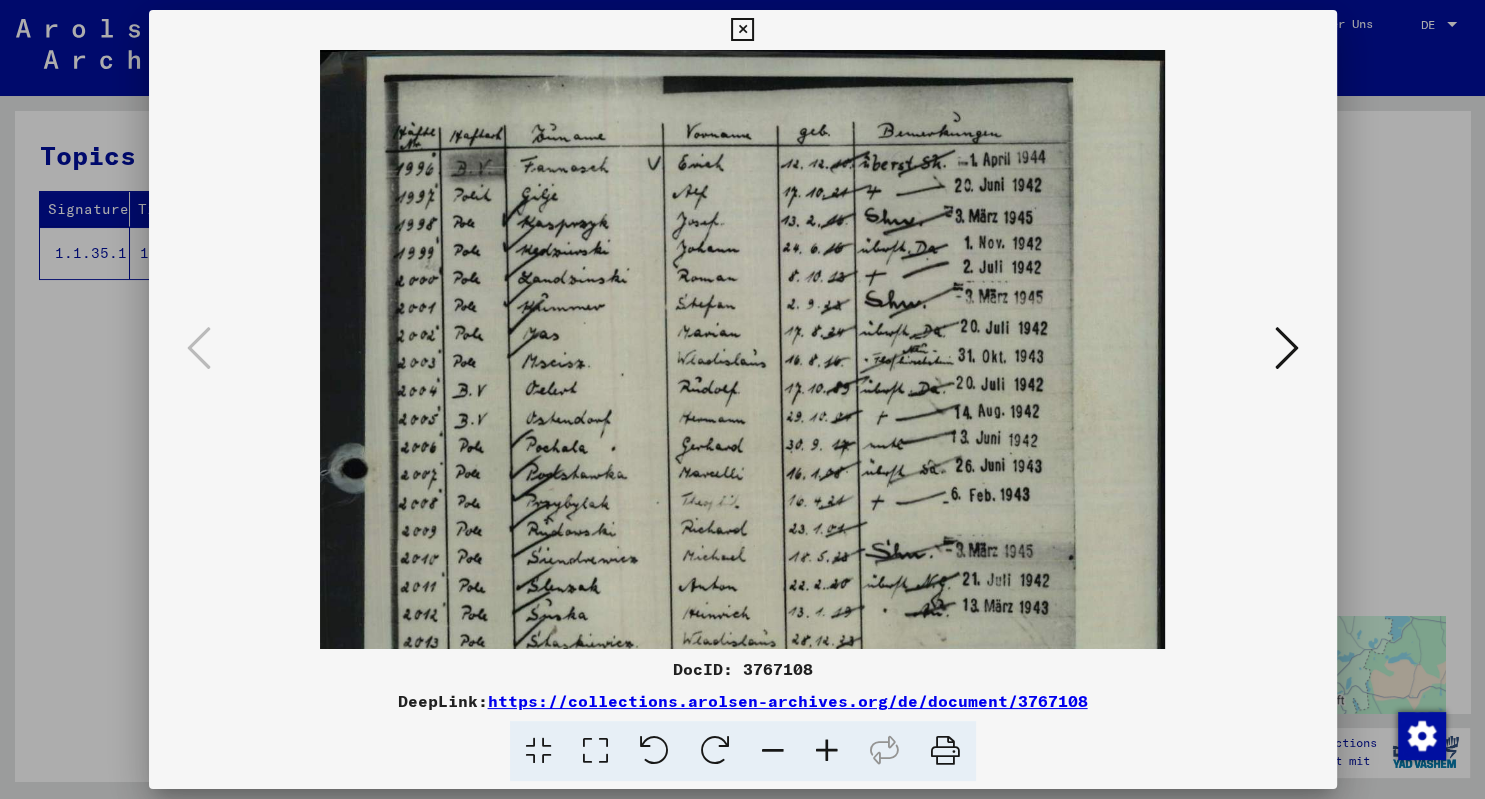 click at bounding box center (827, 751) 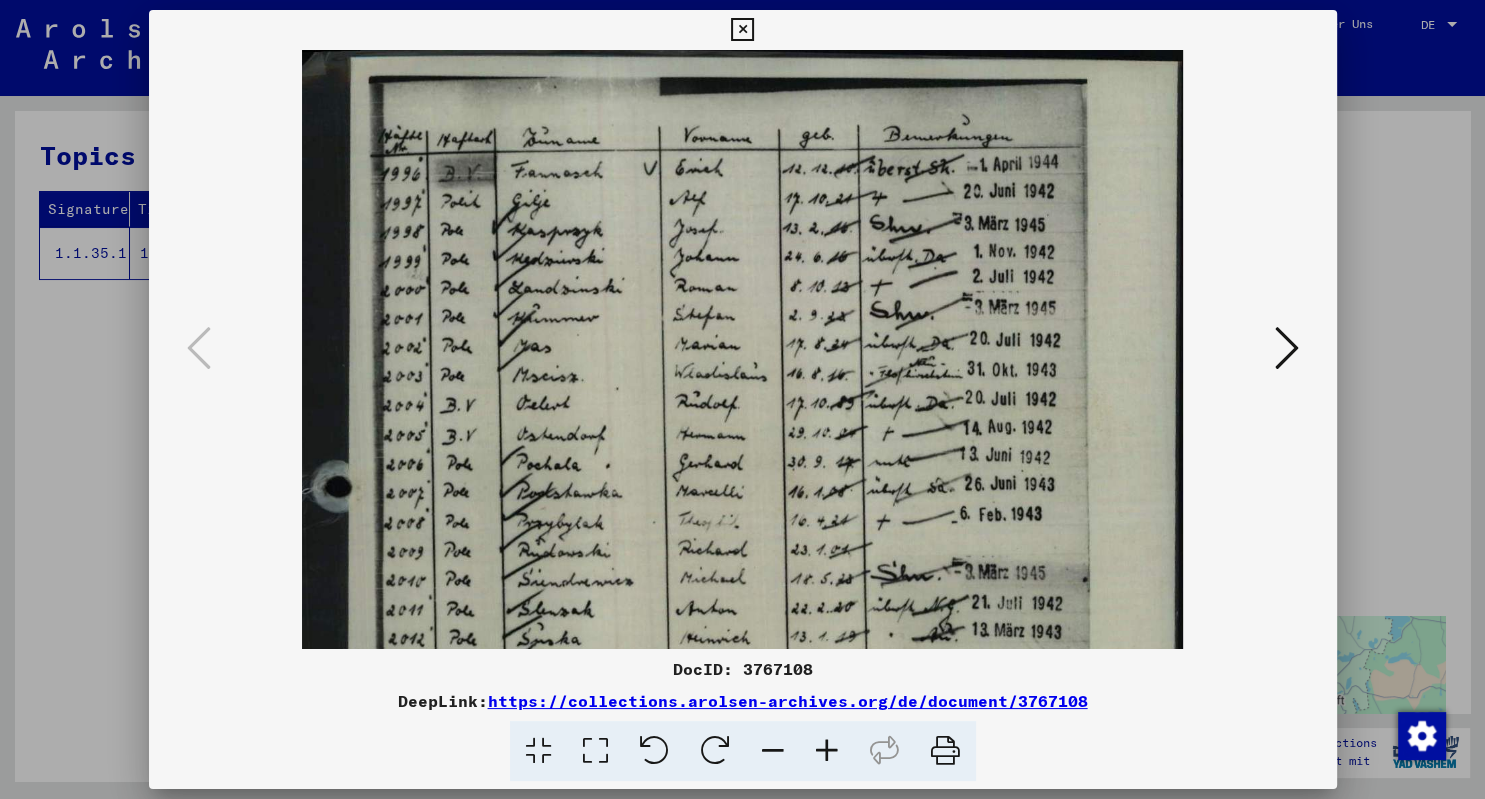 click at bounding box center [827, 751] 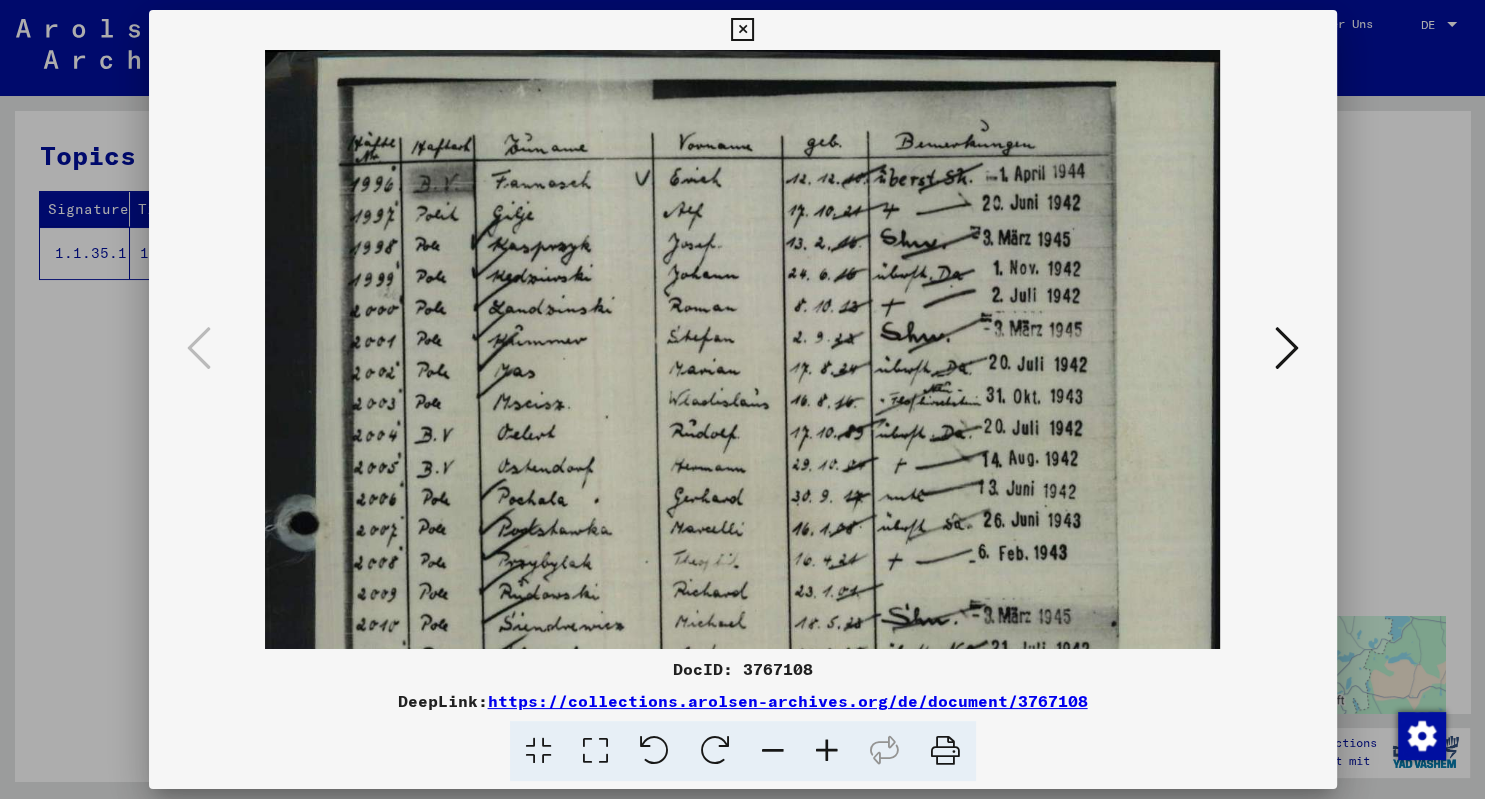 click at bounding box center (827, 751) 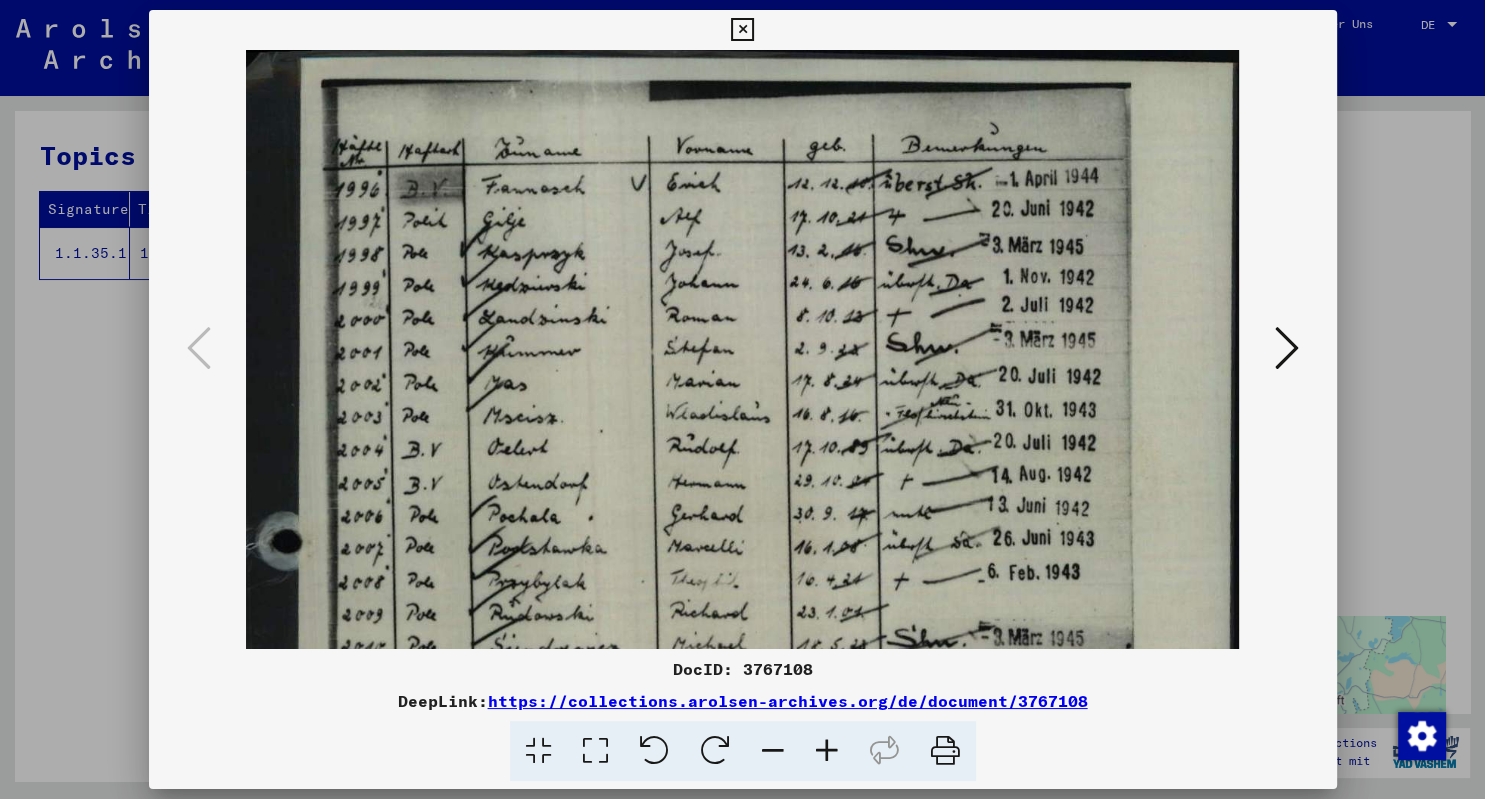 click at bounding box center [827, 751] 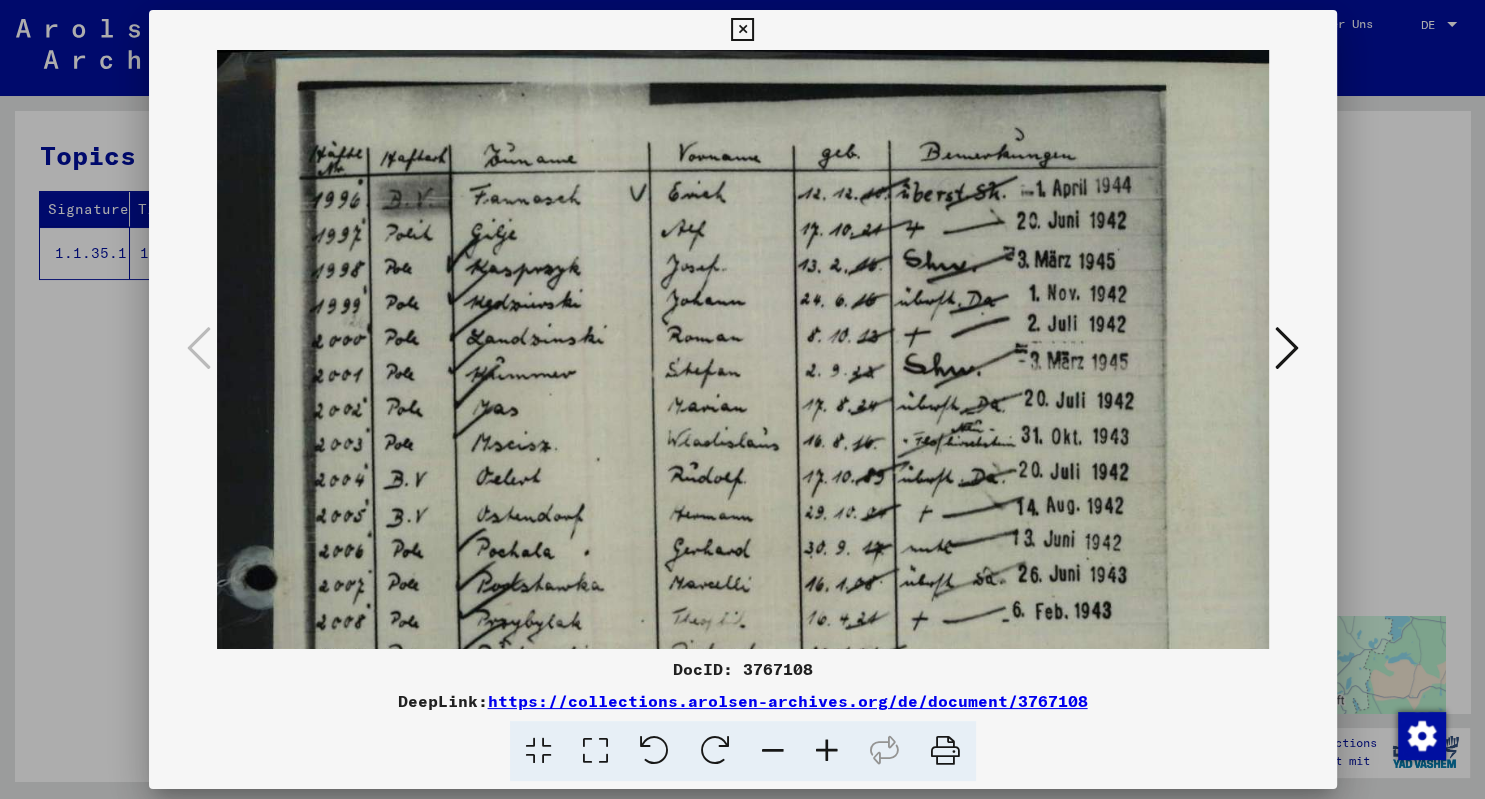 click at bounding box center (827, 751) 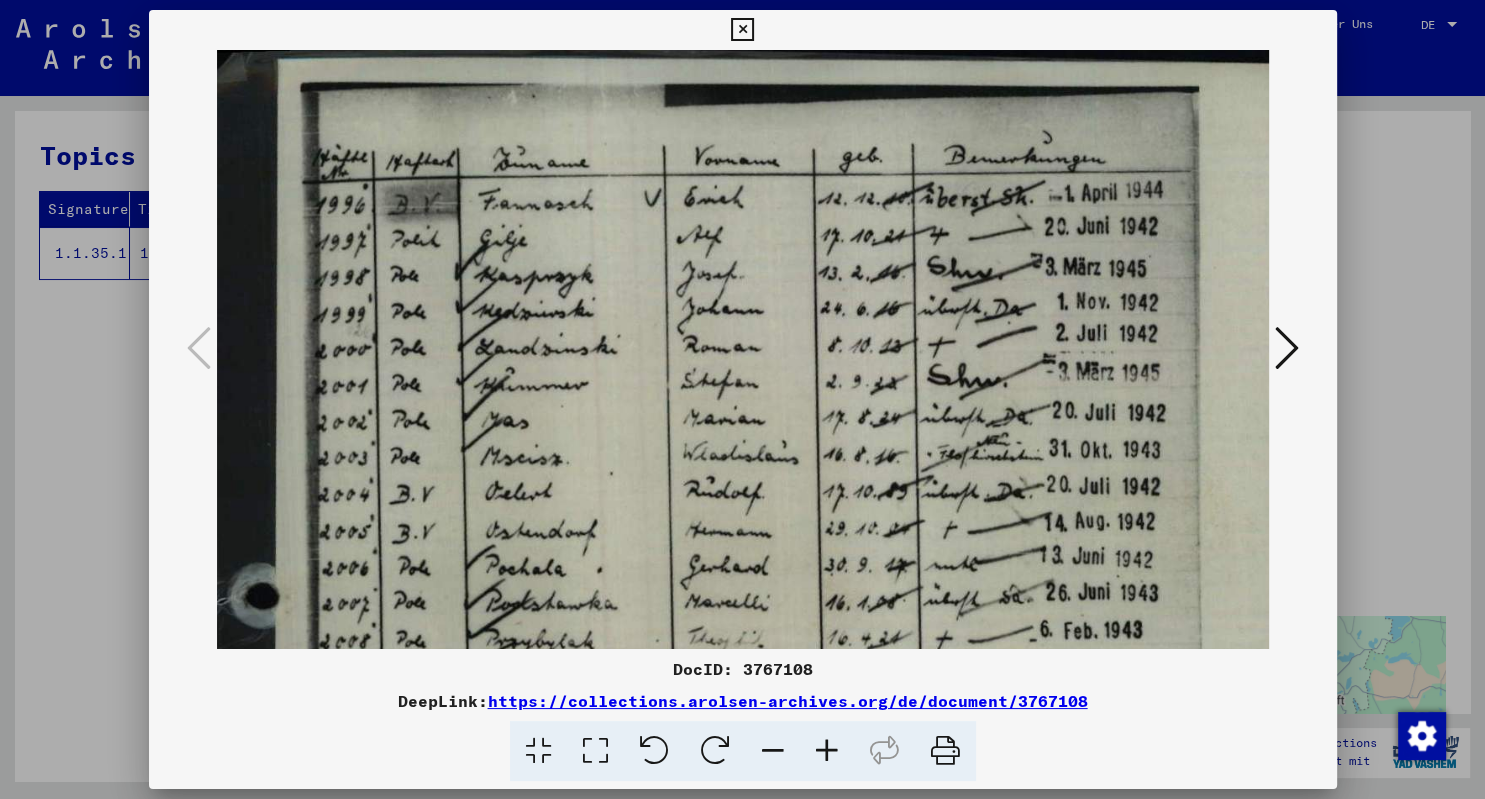 click at bounding box center [827, 751] 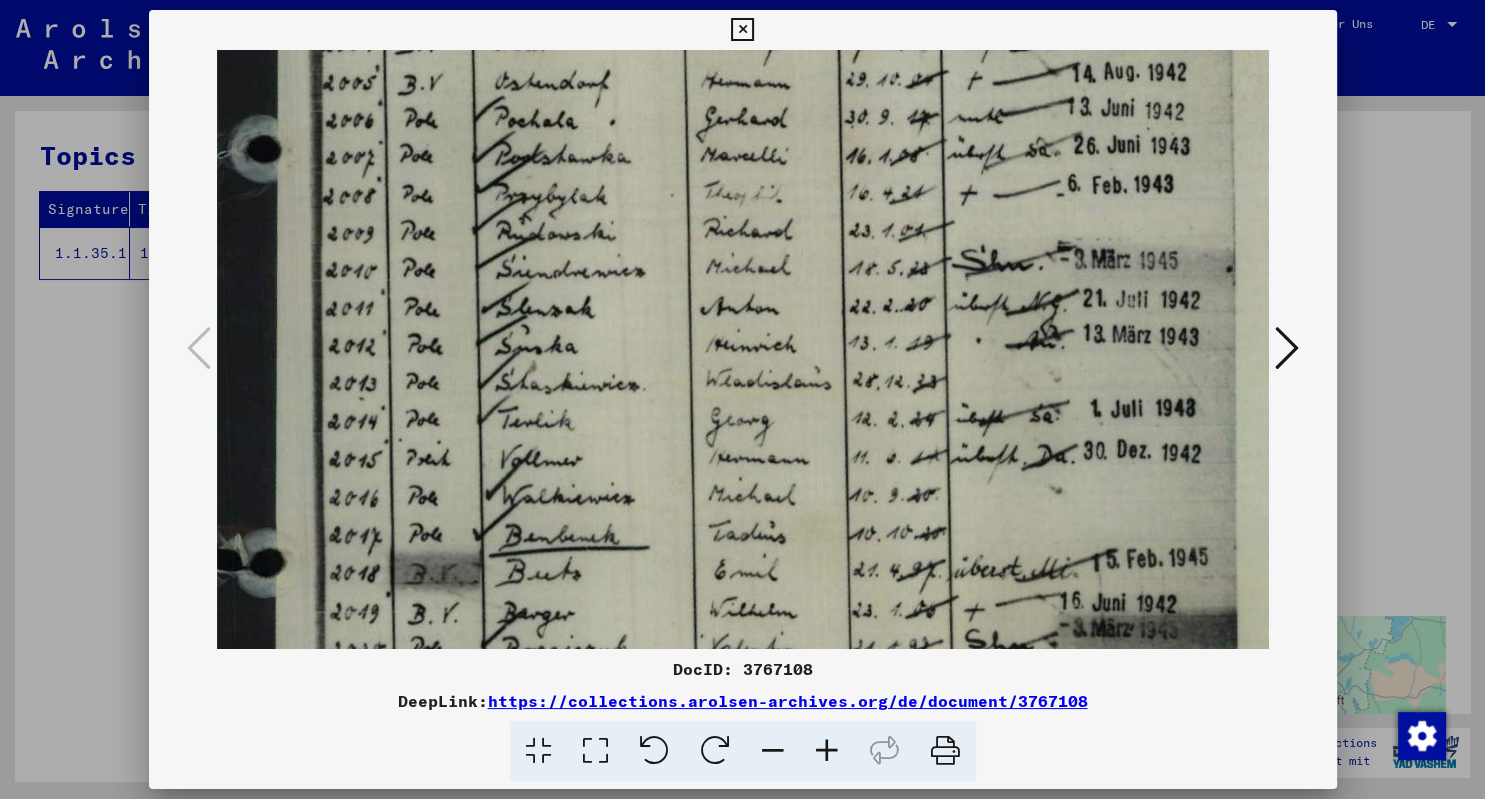 drag, startPoint x: 721, startPoint y: 457, endPoint x: 770, endPoint y: -8, distance: 467.5746 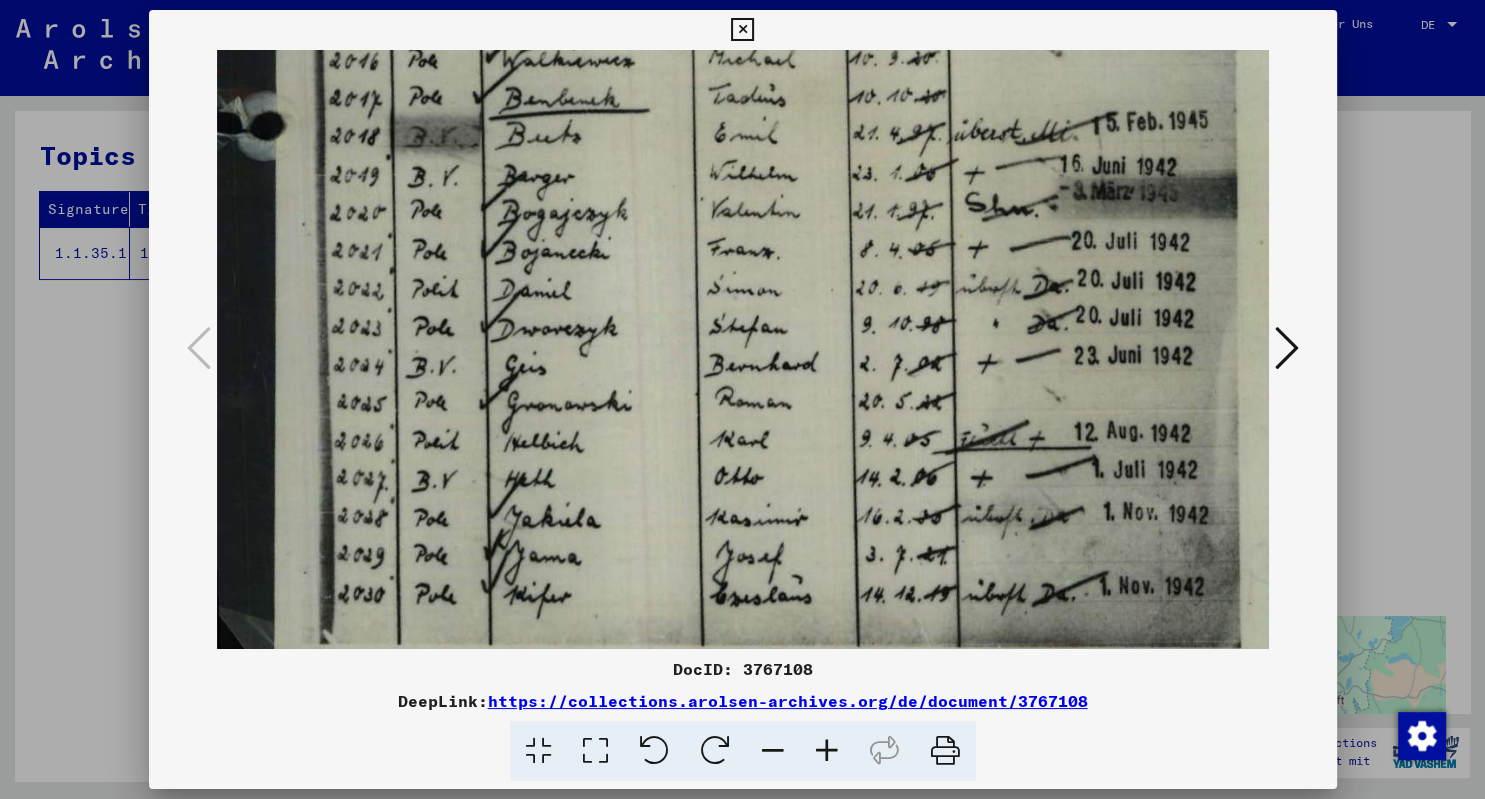 scroll, scrollTop: 904, scrollLeft: 0, axis: vertical 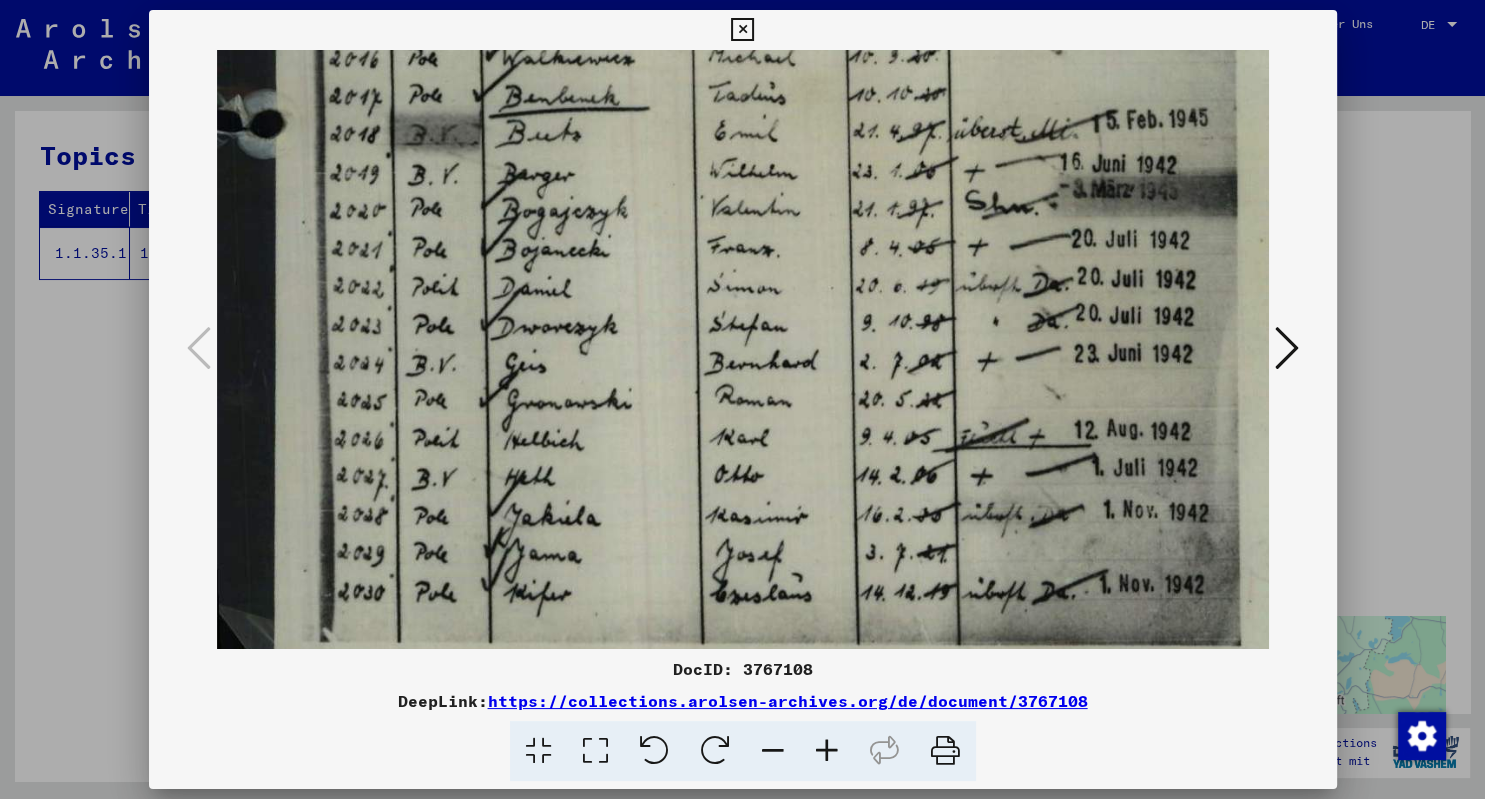 drag, startPoint x: 742, startPoint y: 461, endPoint x: 788, endPoint y: 97, distance: 366.89508 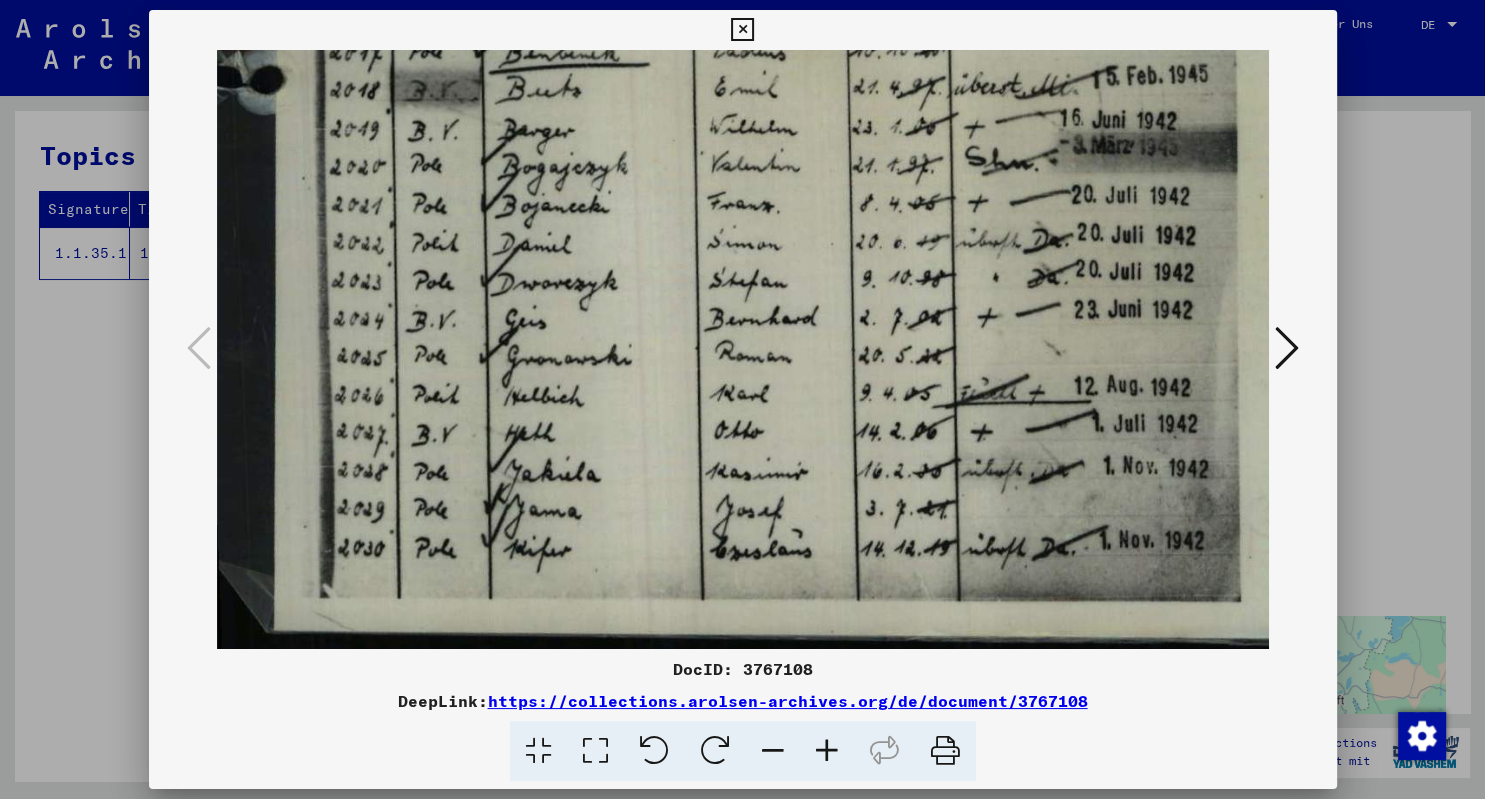 scroll, scrollTop: 950, scrollLeft: 0, axis: vertical 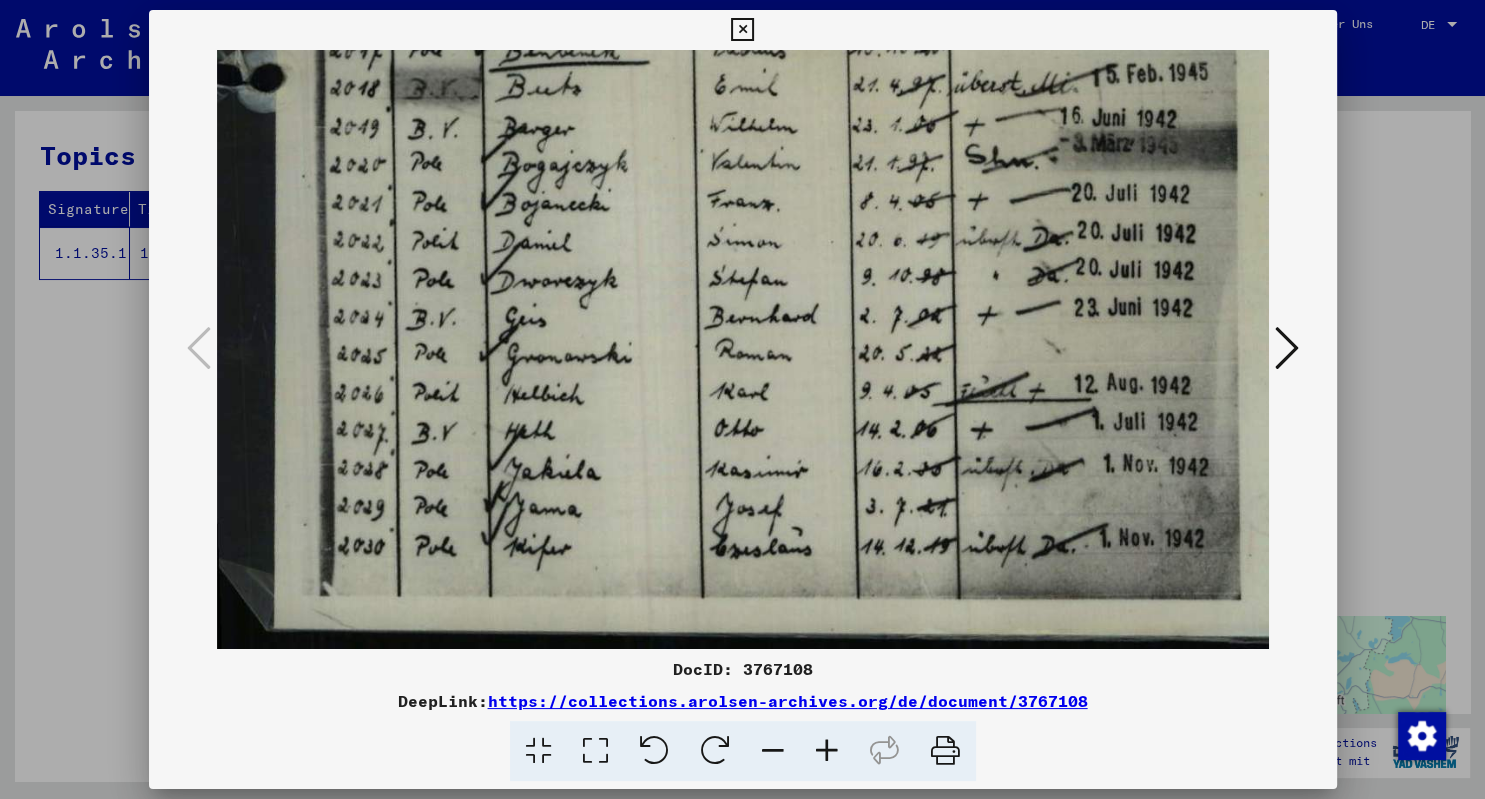 drag, startPoint x: 742, startPoint y: 486, endPoint x: 760, endPoint y: 410, distance: 78.10249 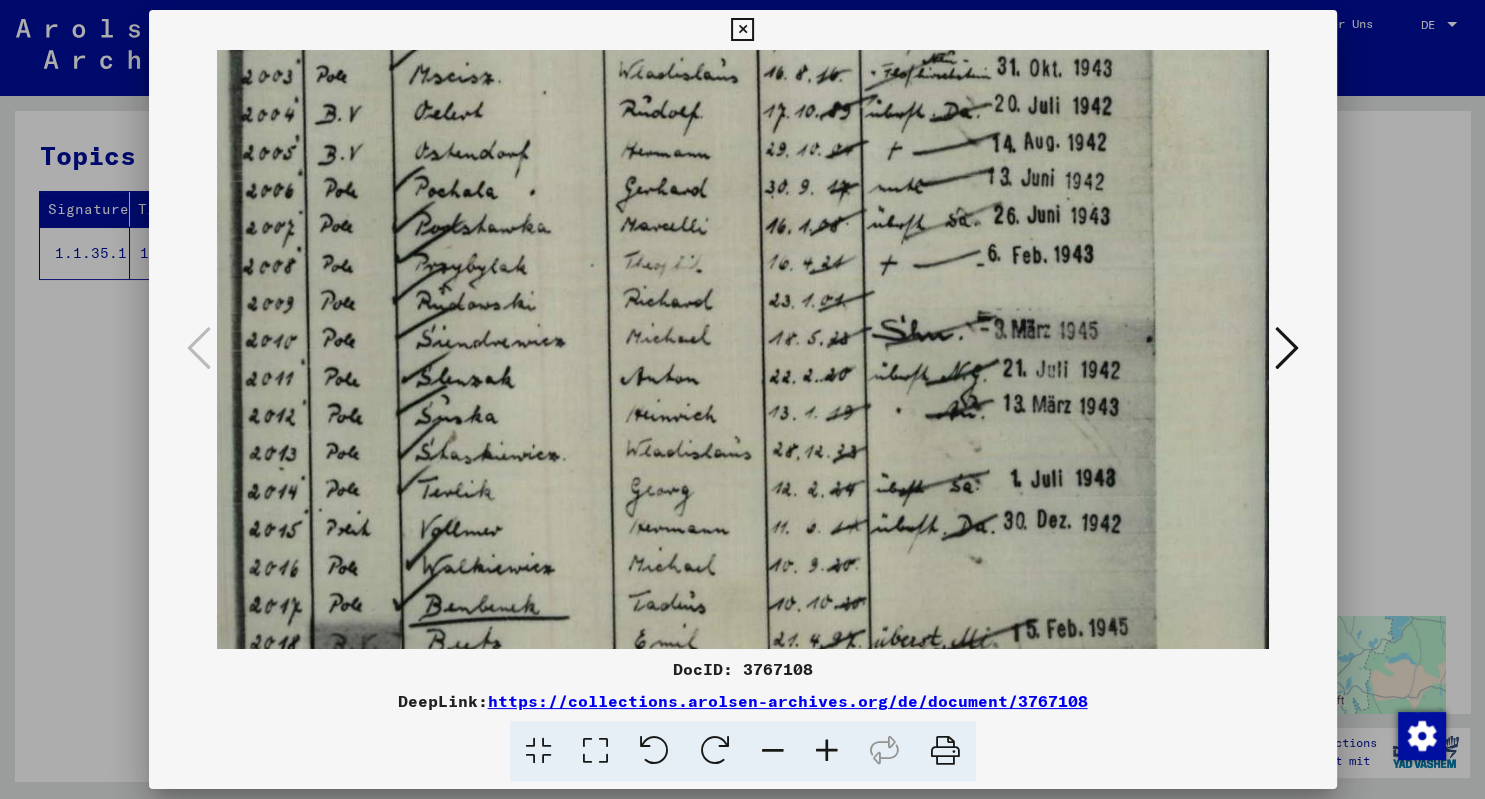 drag, startPoint x: 1033, startPoint y: 129, endPoint x: 898, endPoint y: 595, distance: 485.1608 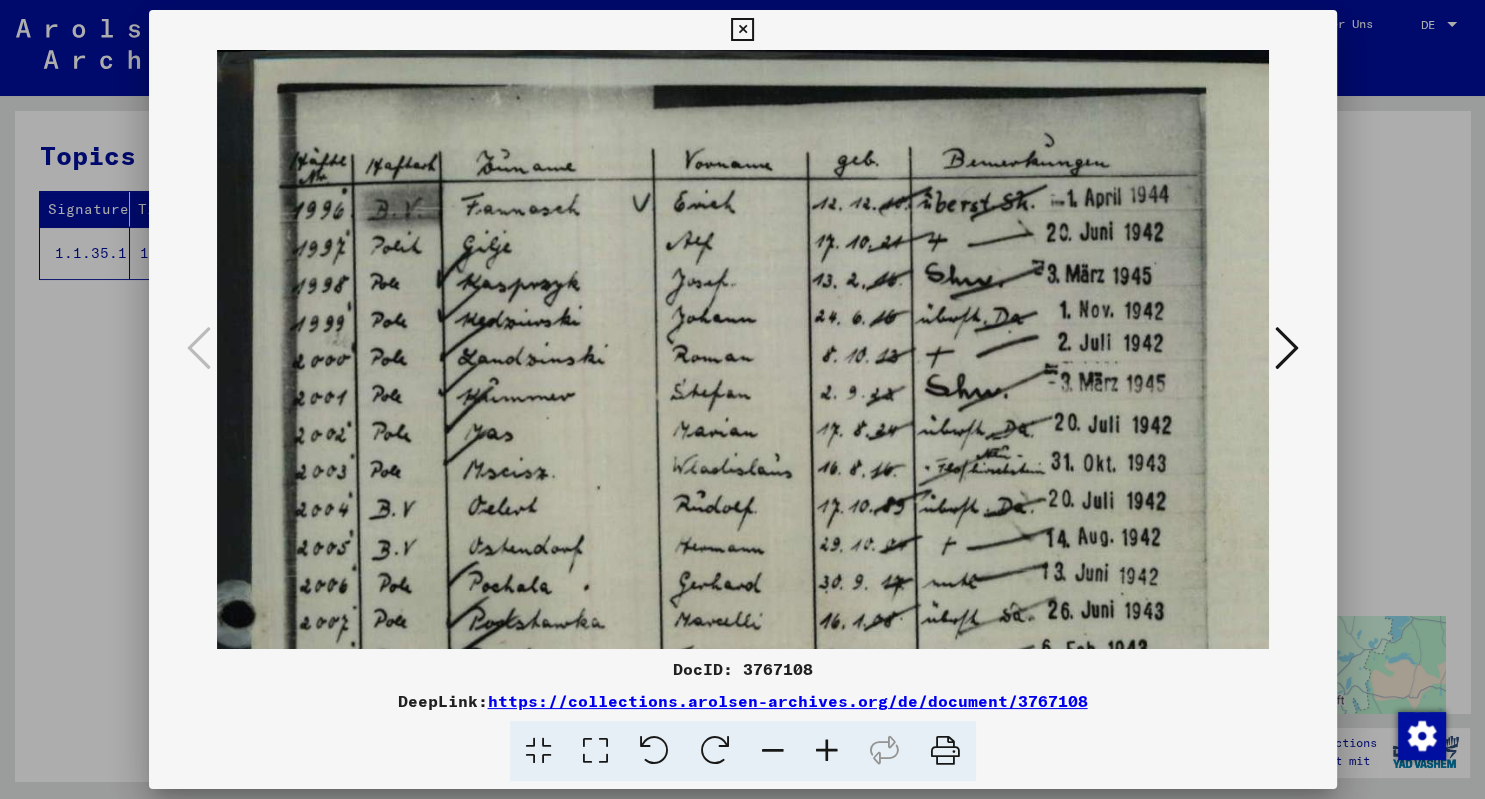 scroll, scrollTop: 0, scrollLeft: 33, axis: horizontal 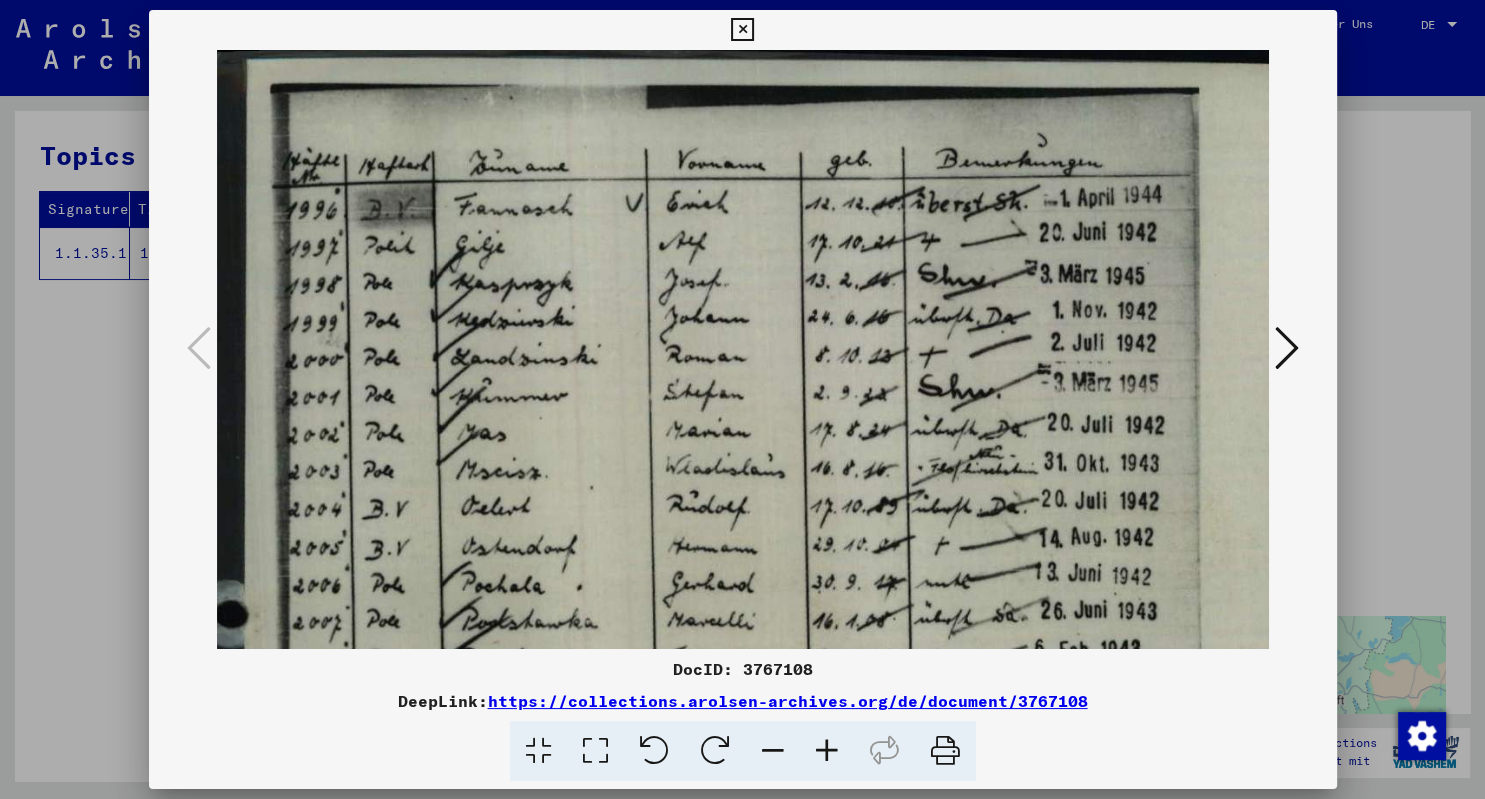 drag, startPoint x: 828, startPoint y: 276, endPoint x: 870, endPoint y: 714, distance: 440.0091 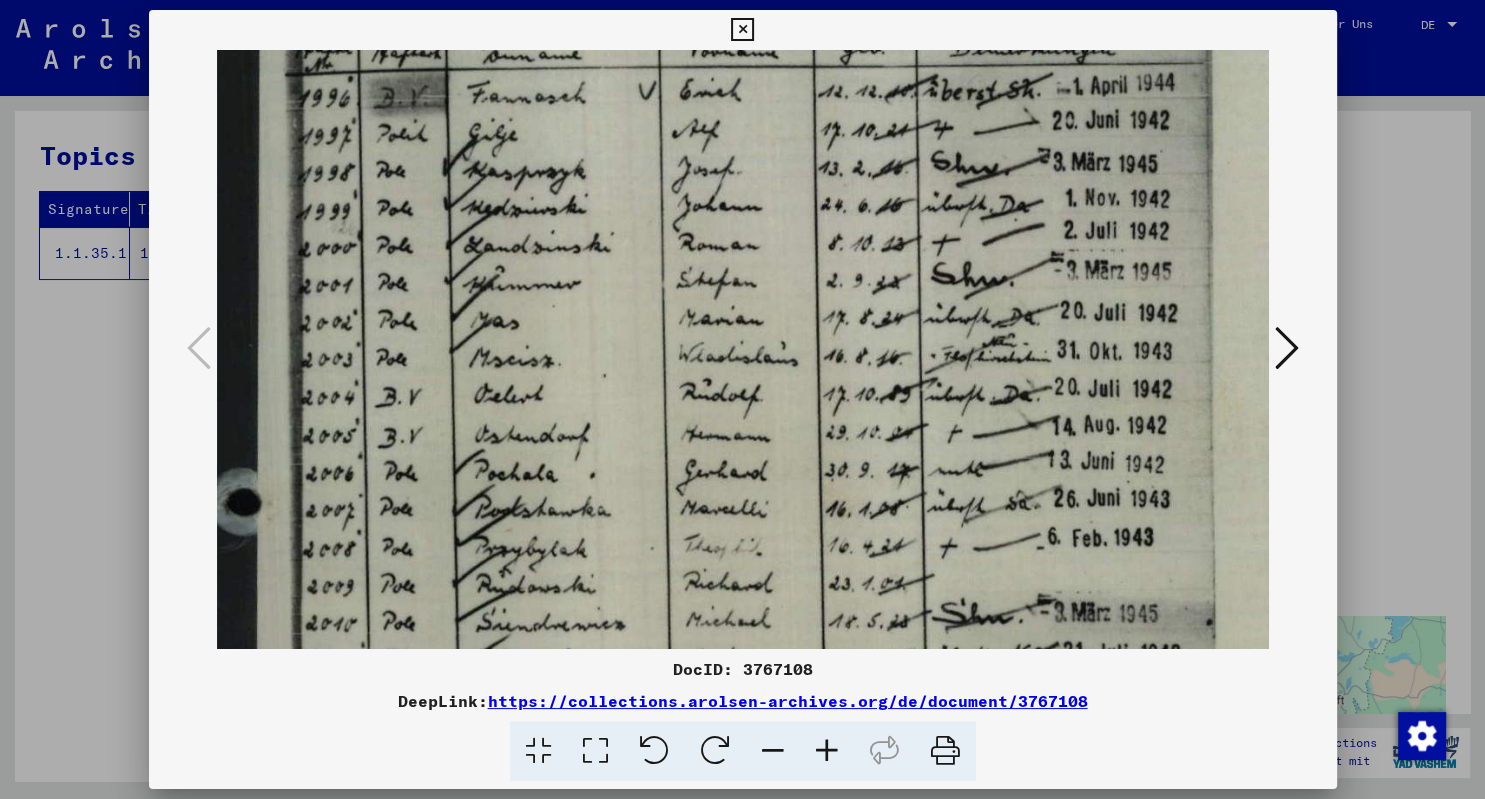 scroll, scrollTop: 244, scrollLeft: 2, axis: both 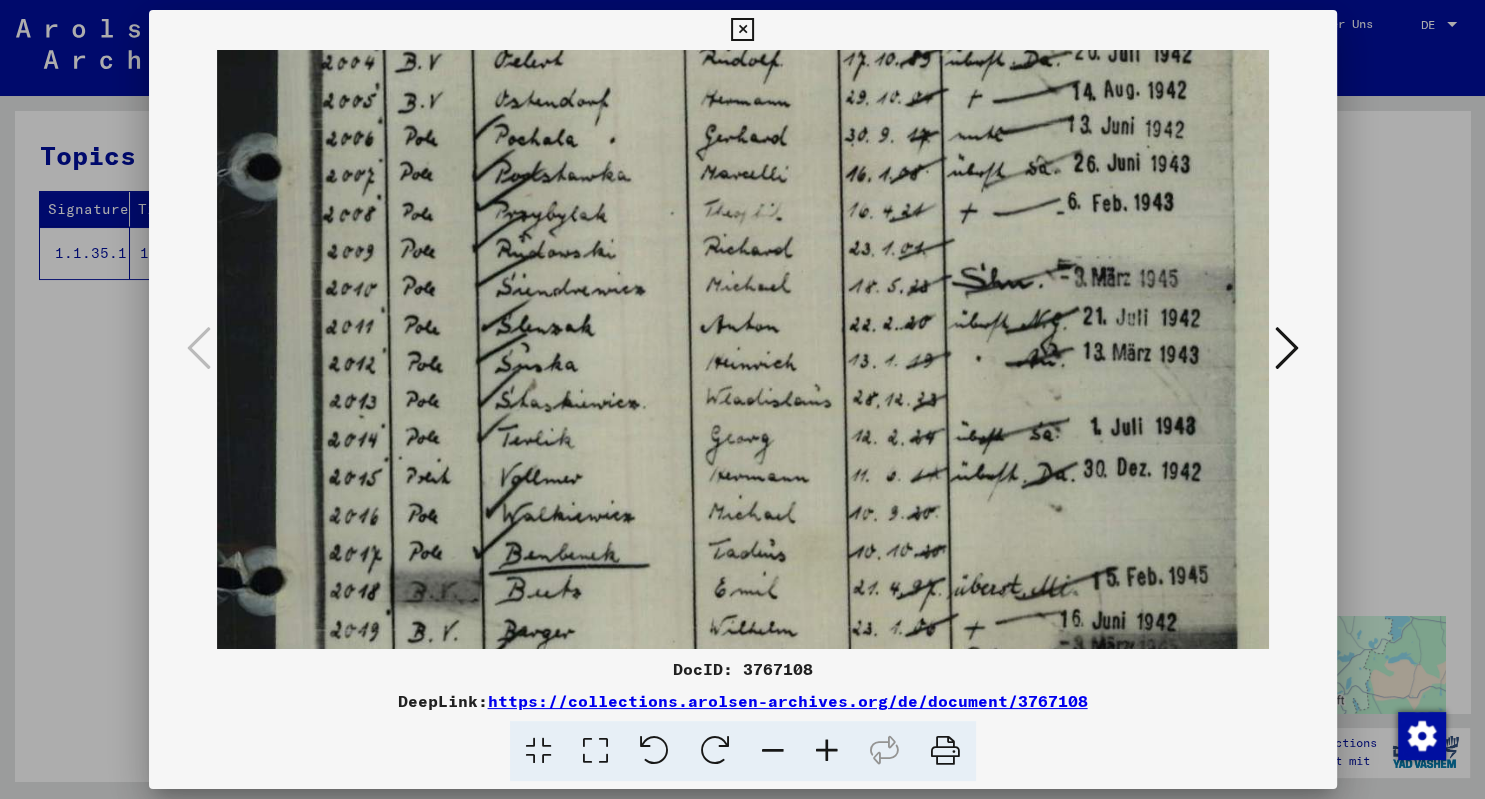 drag, startPoint x: 774, startPoint y: 512, endPoint x: 863, endPoint y: 66, distance: 454.79337 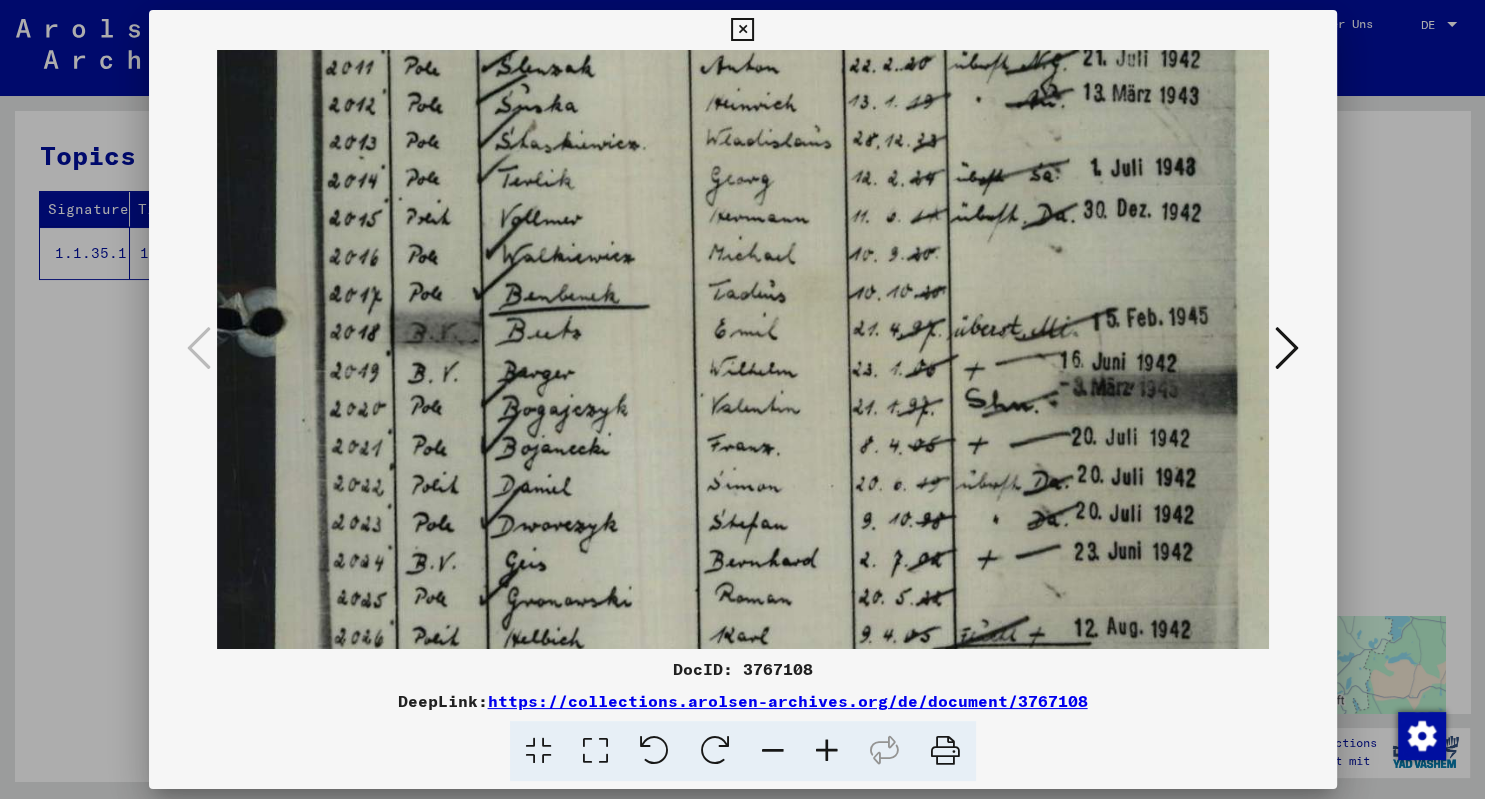 drag, startPoint x: 842, startPoint y: 290, endPoint x: 865, endPoint y: 139, distance: 152.74161 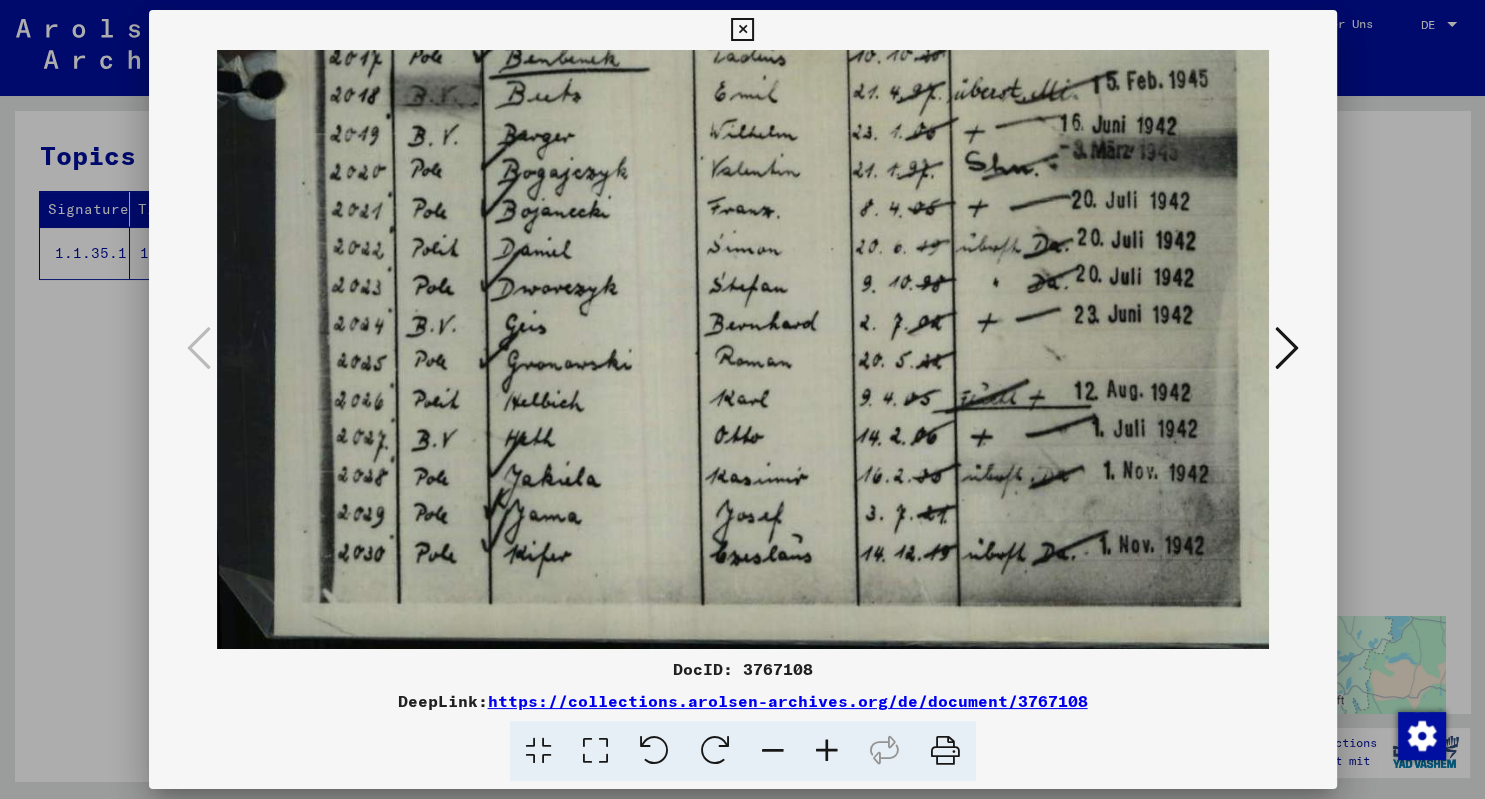 scroll, scrollTop: 950, scrollLeft: 0, axis: vertical 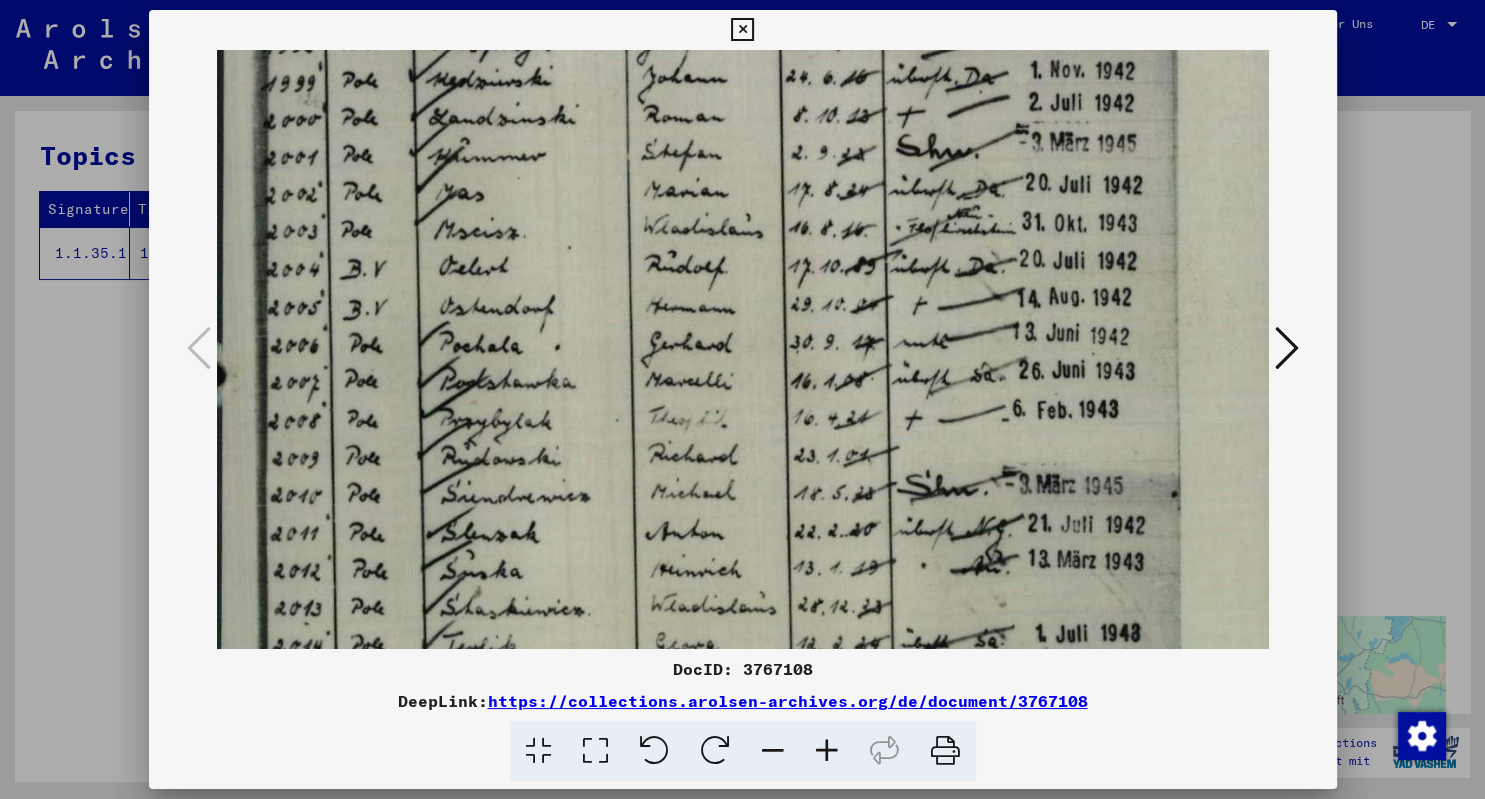 drag, startPoint x: 828, startPoint y: 341, endPoint x: 791, endPoint y: 846, distance: 506.35364 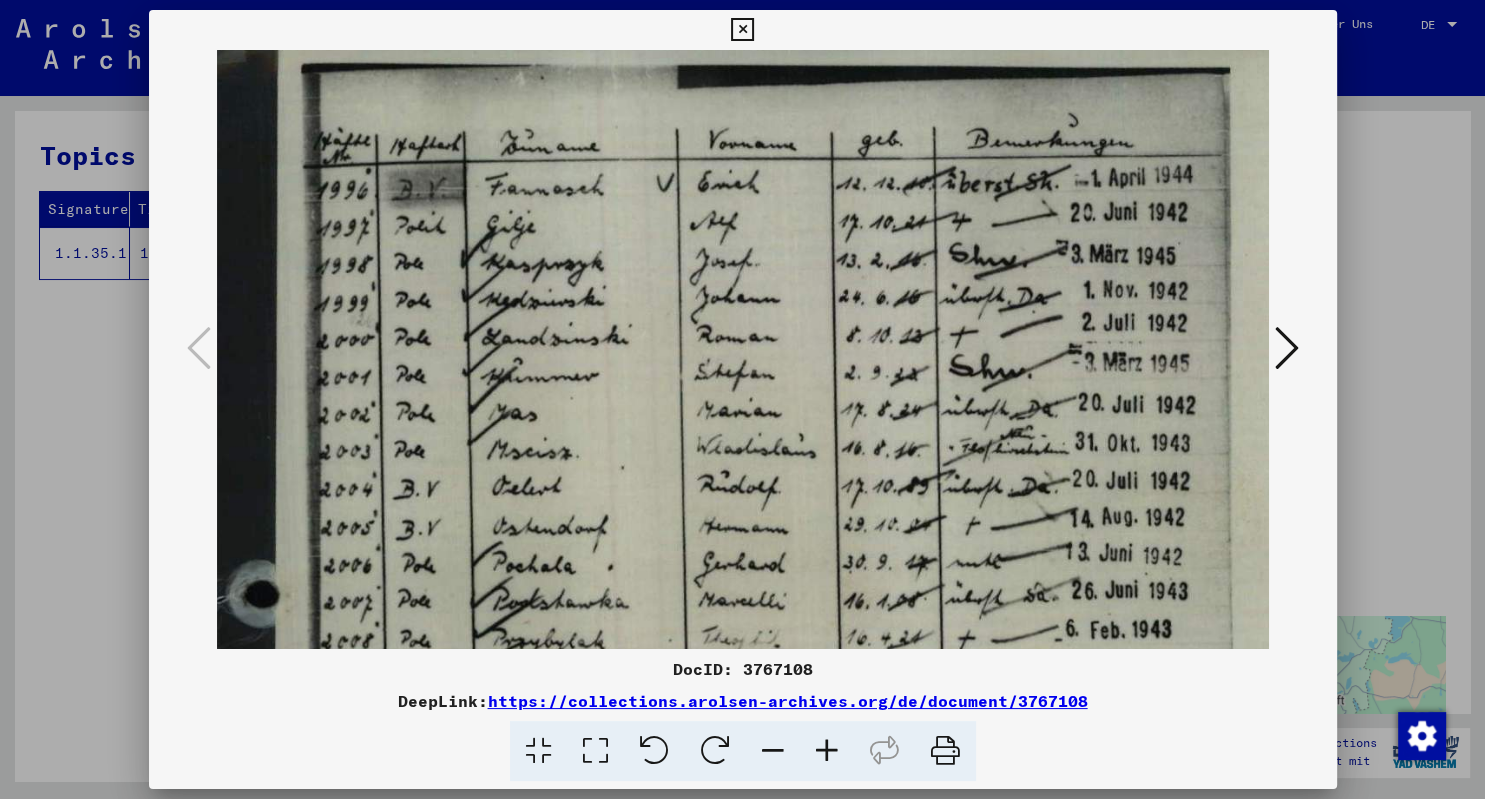 scroll, scrollTop: 0, scrollLeft: 0, axis: both 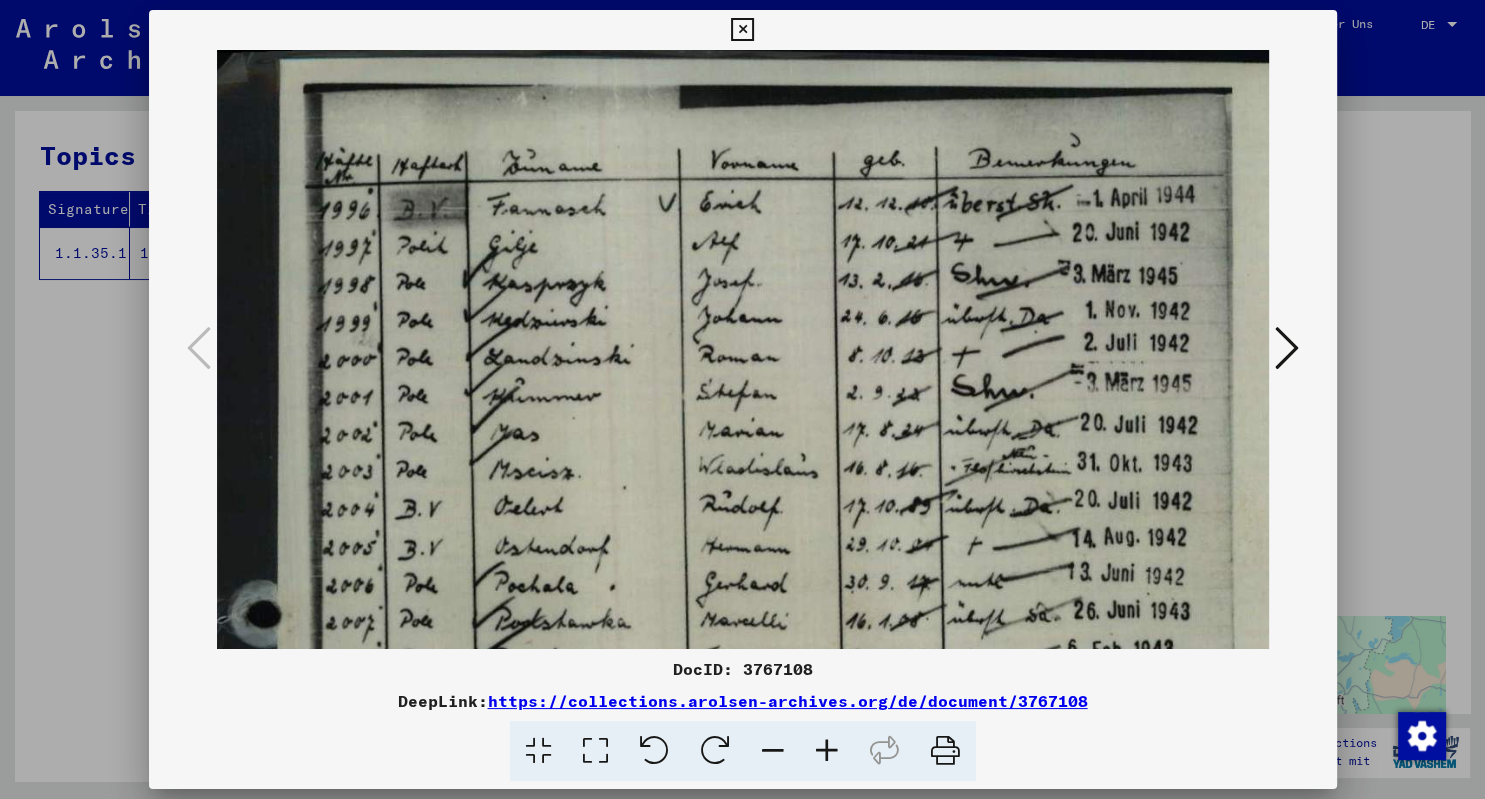 drag, startPoint x: 690, startPoint y: 345, endPoint x: 786, endPoint y: 842, distance: 506.18674 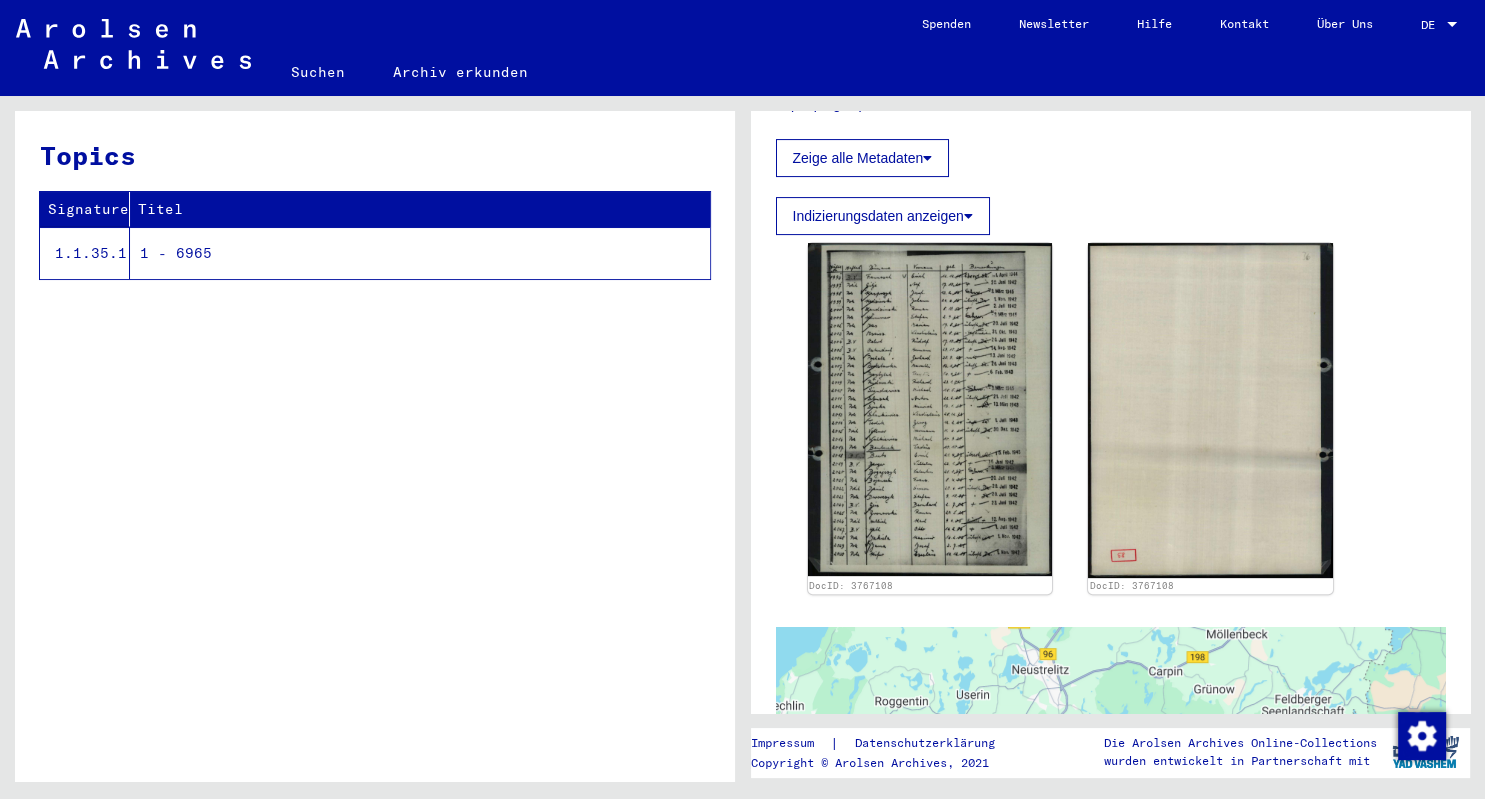scroll, scrollTop: 552, scrollLeft: 0, axis: vertical 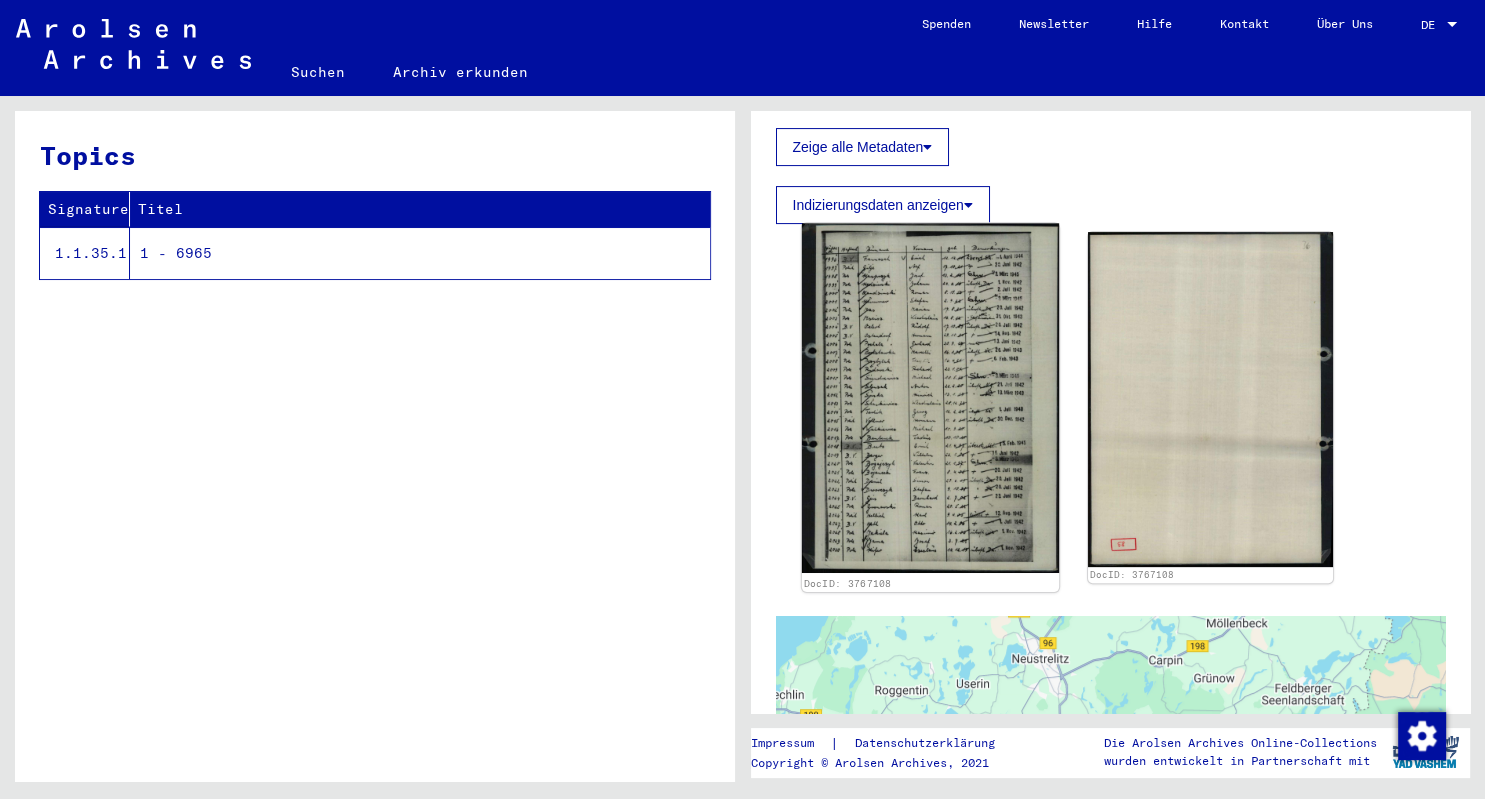 click 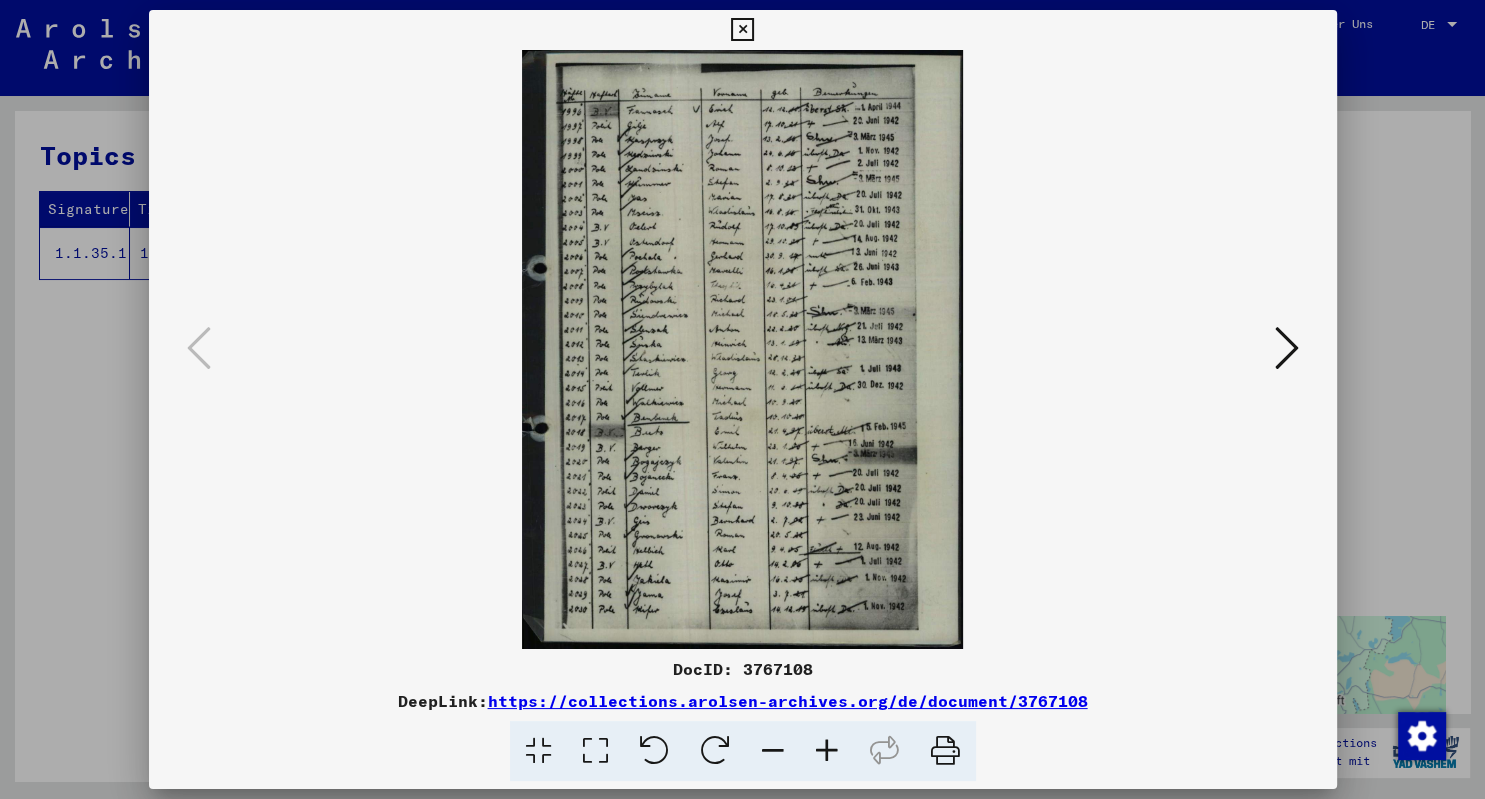 click at bounding box center (827, 751) 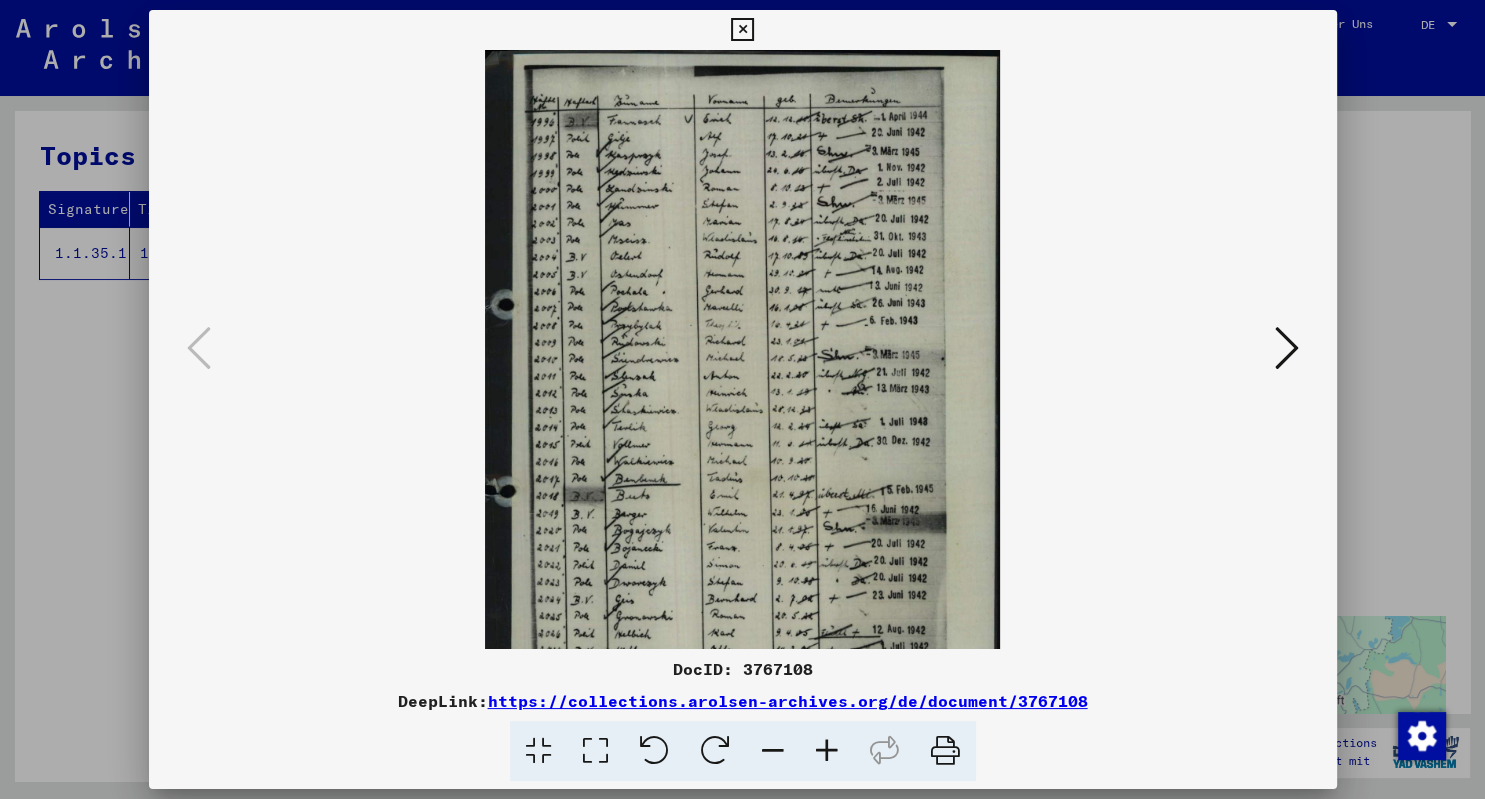 click at bounding box center [827, 751] 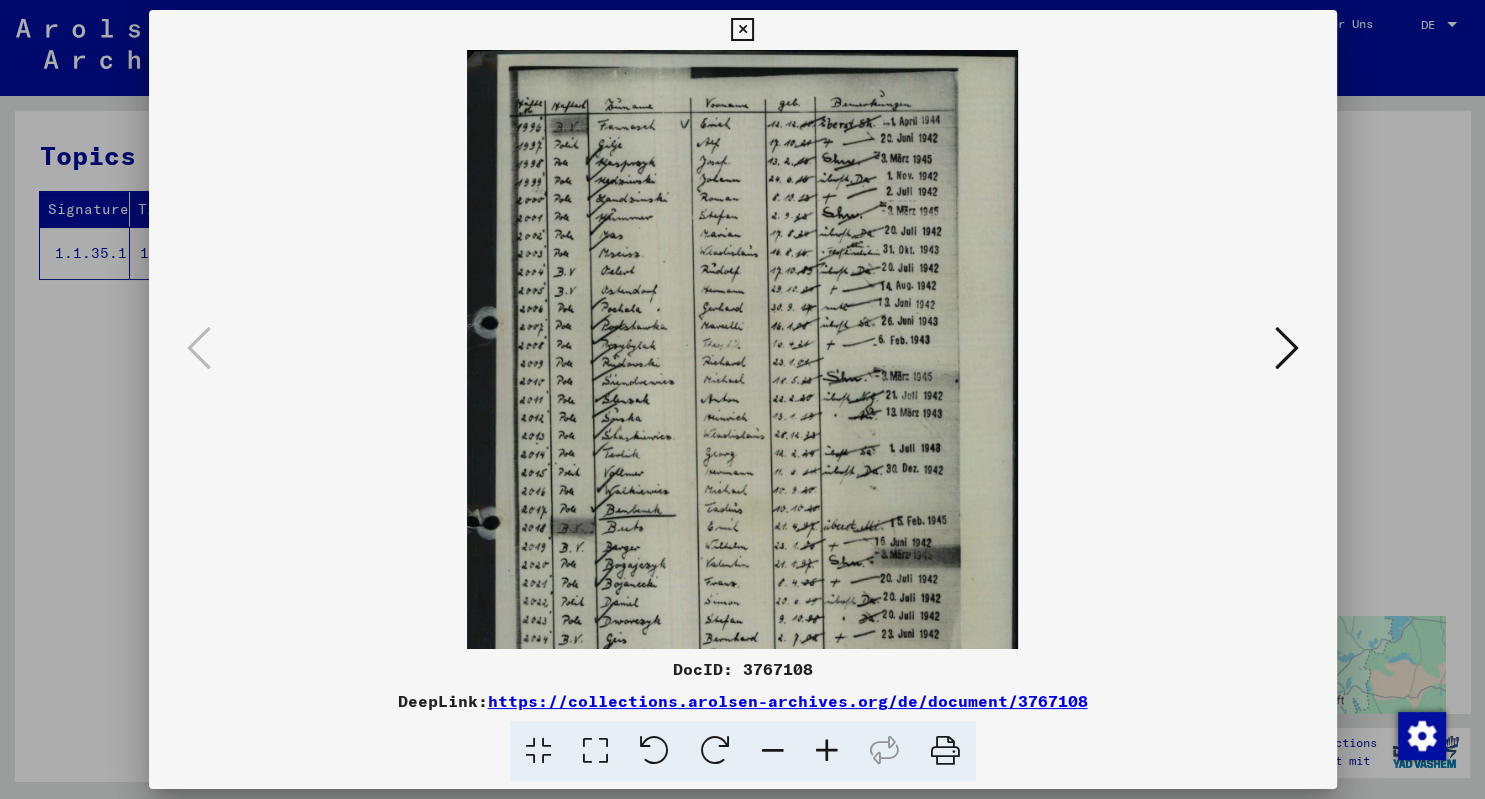 click at bounding box center (827, 751) 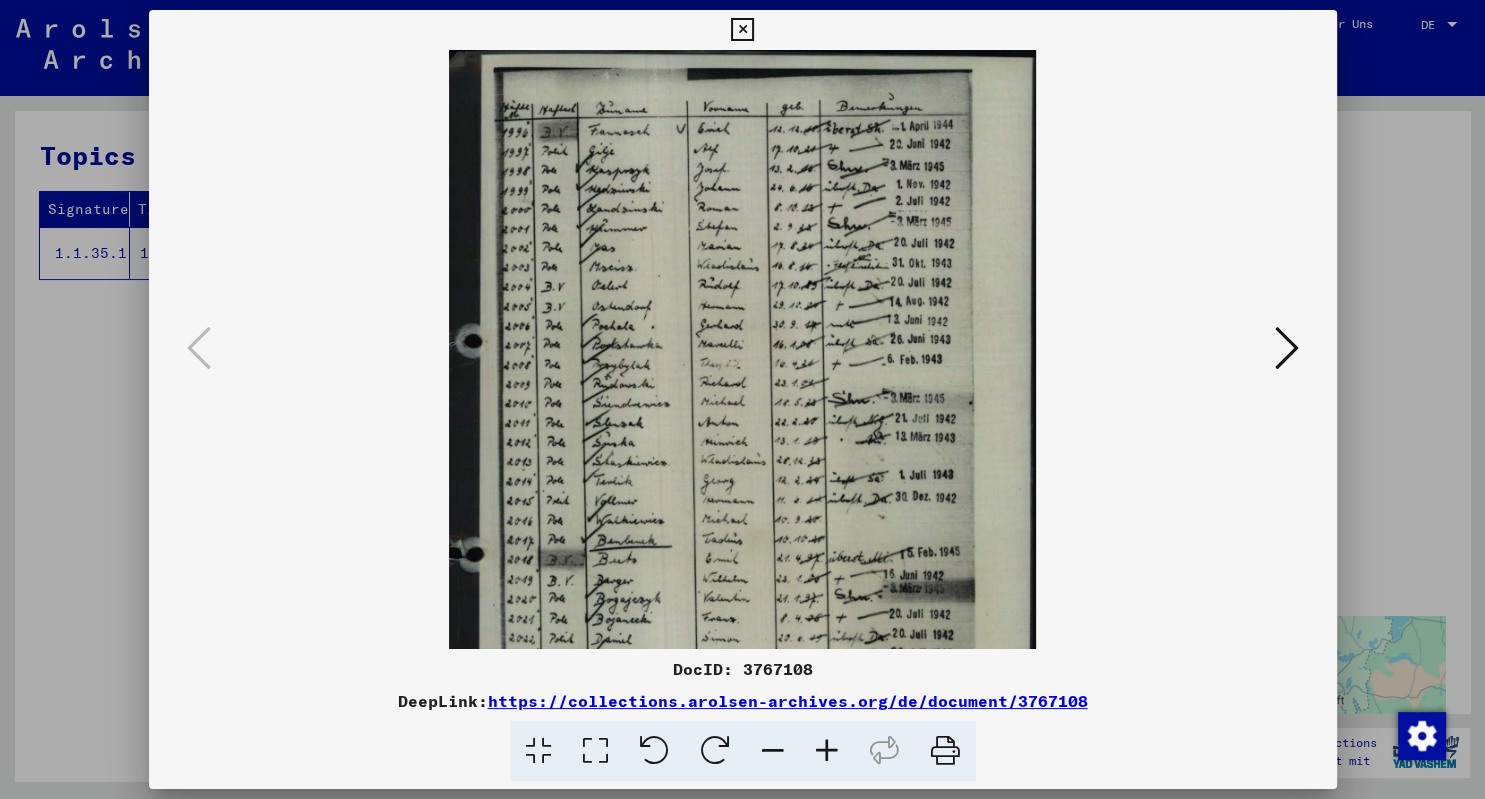 click at bounding box center [827, 751] 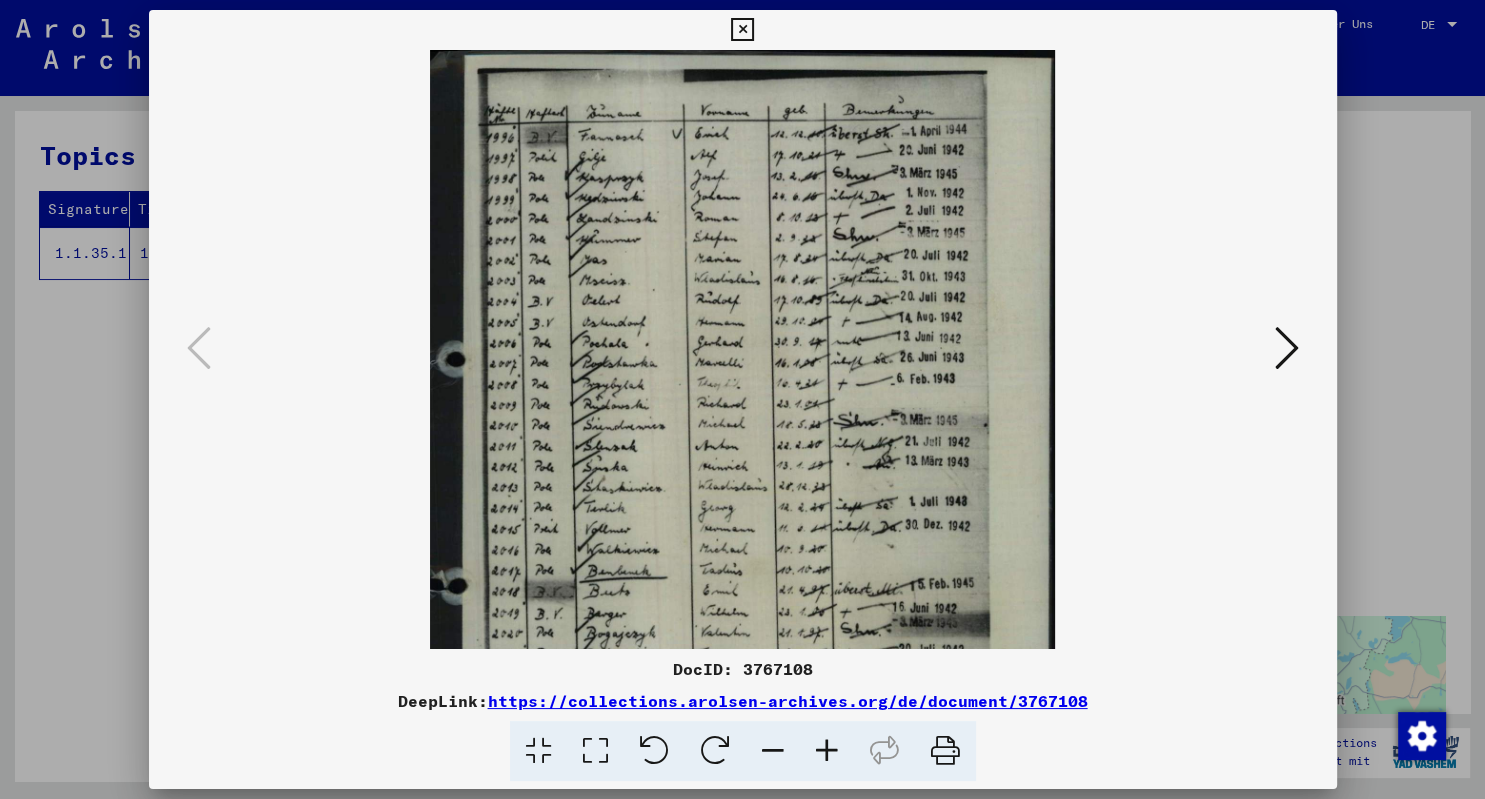 click at bounding box center [827, 751] 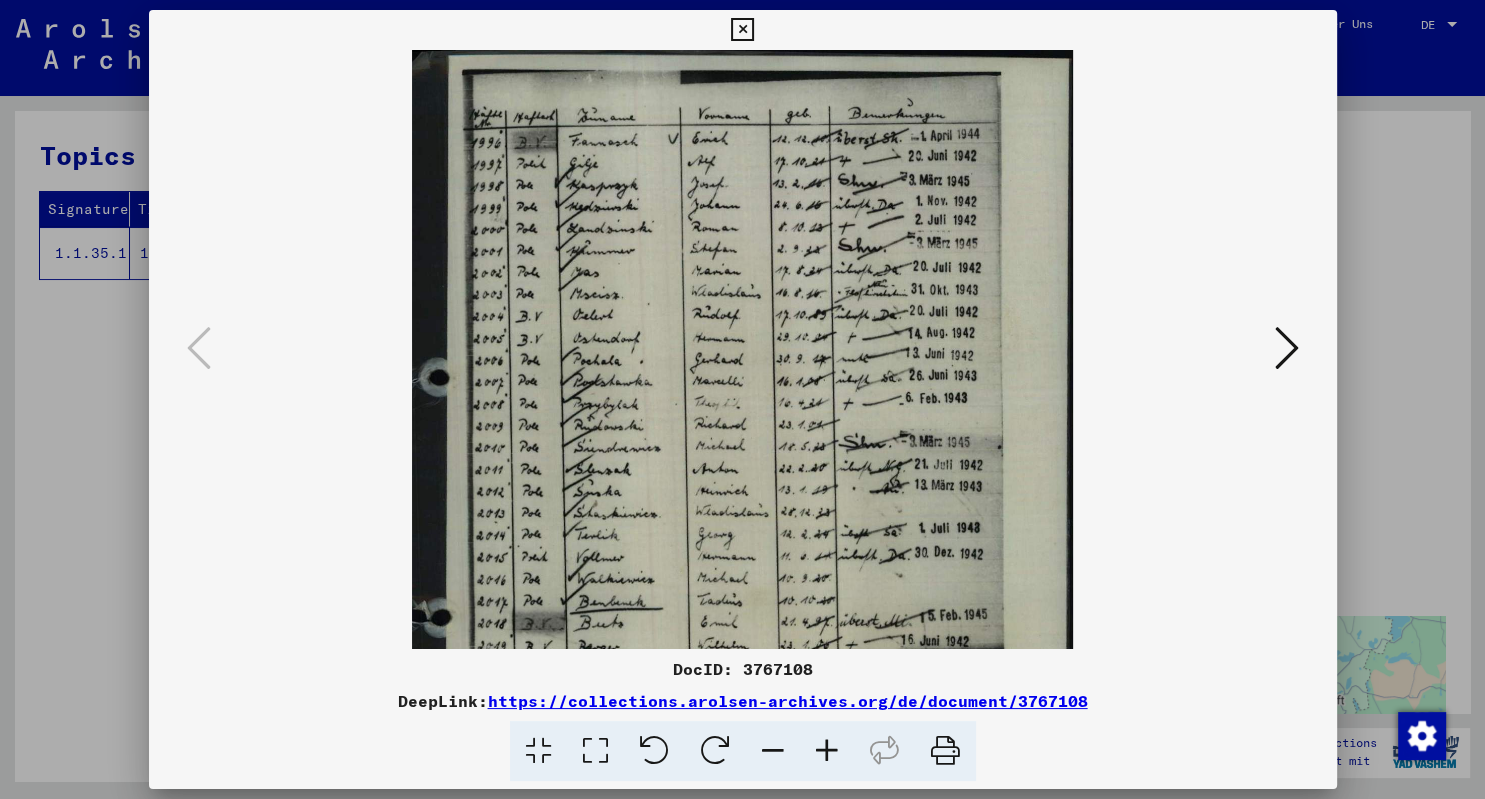 click at bounding box center [827, 751] 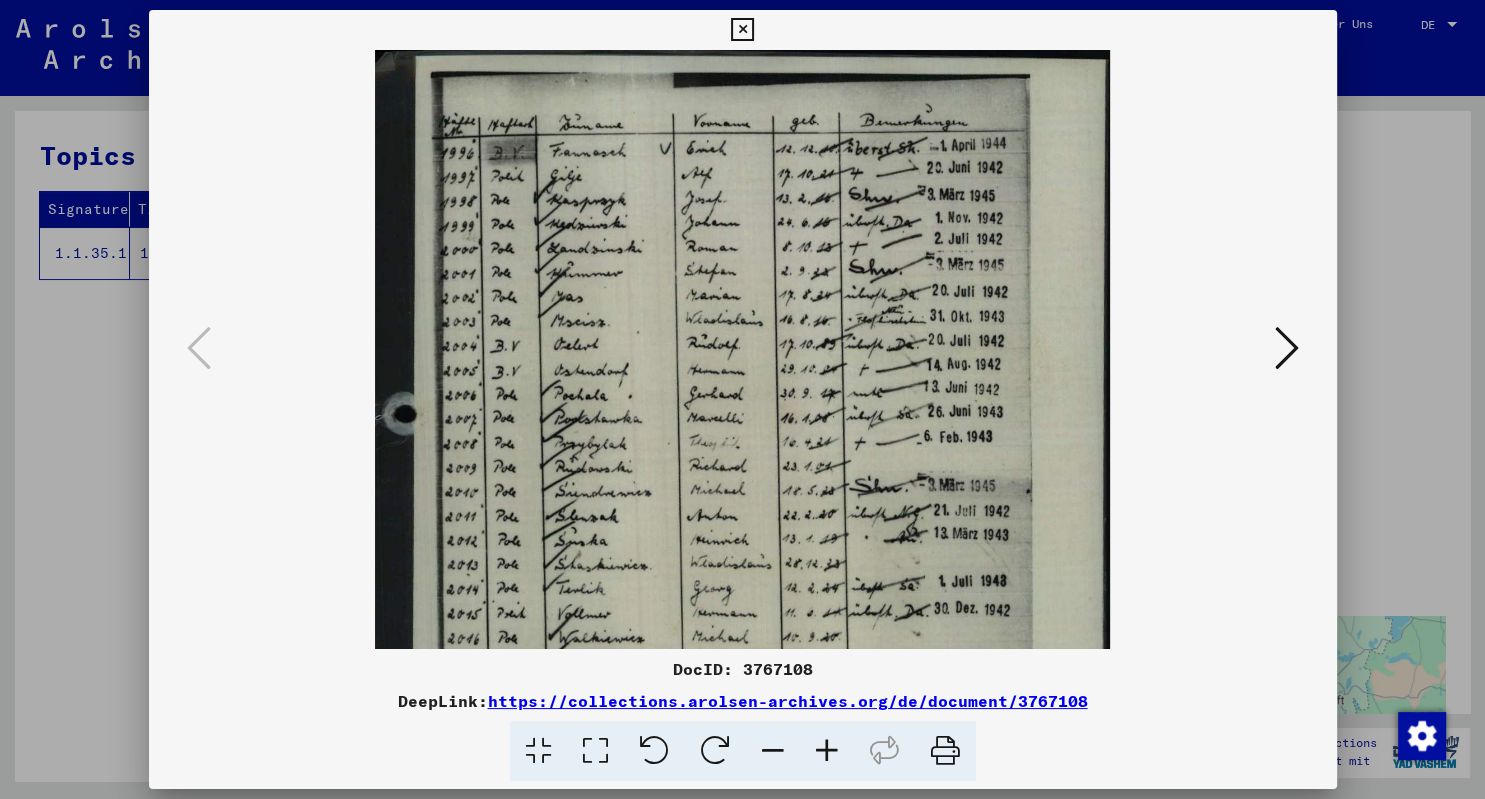 click at bounding box center [827, 751] 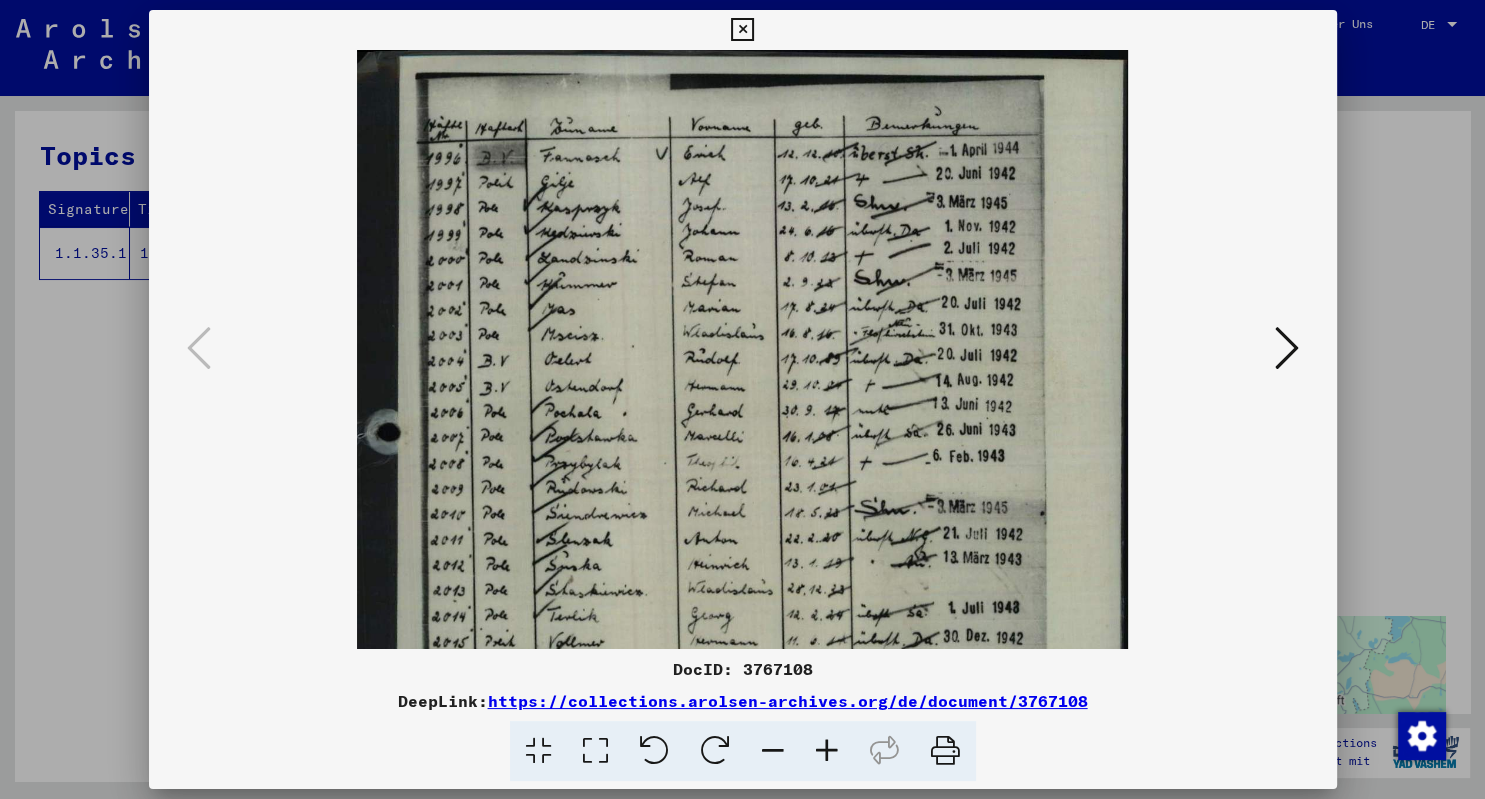 click at bounding box center (827, 751) 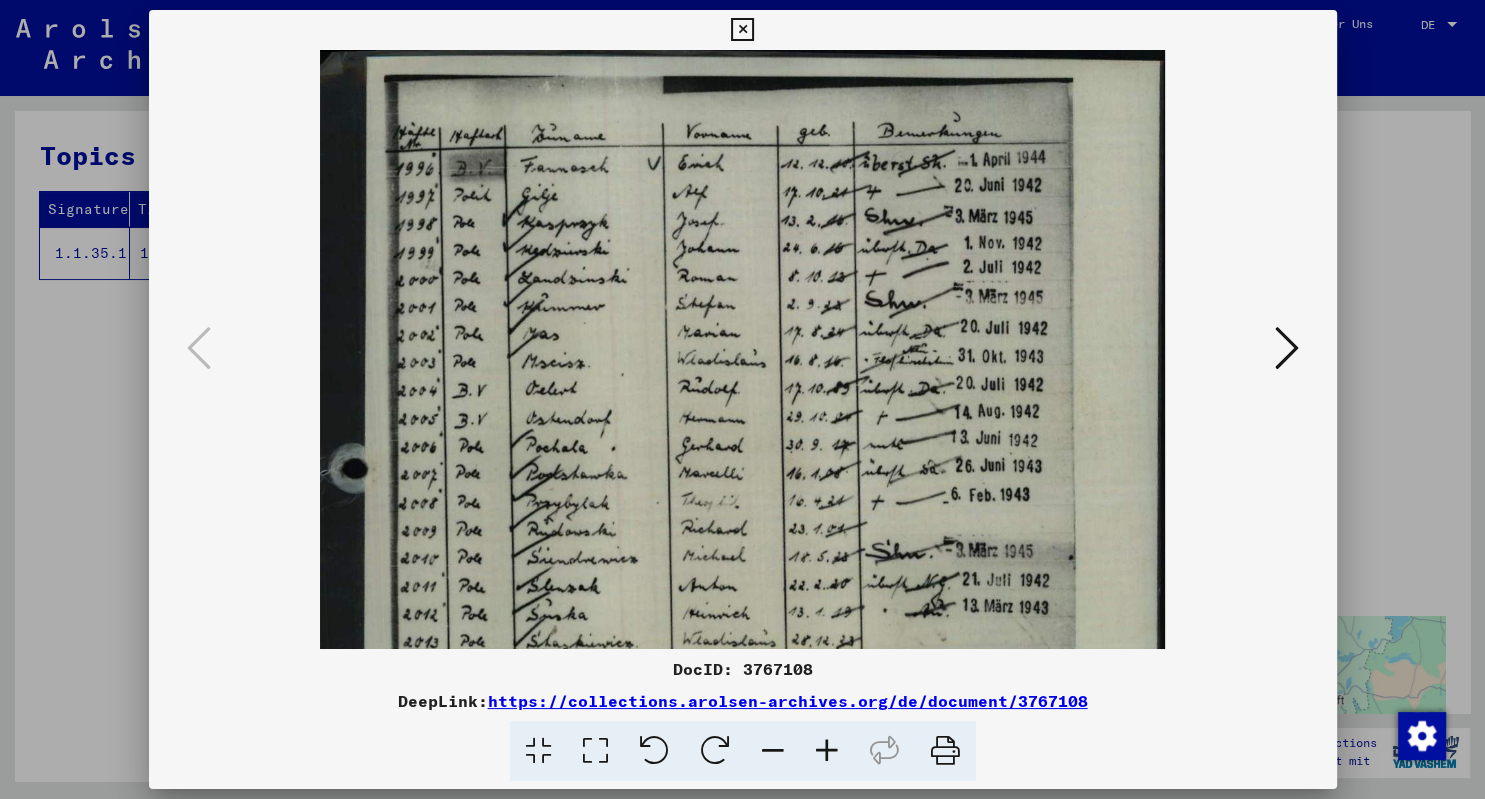click at bounding box center [827, 751] 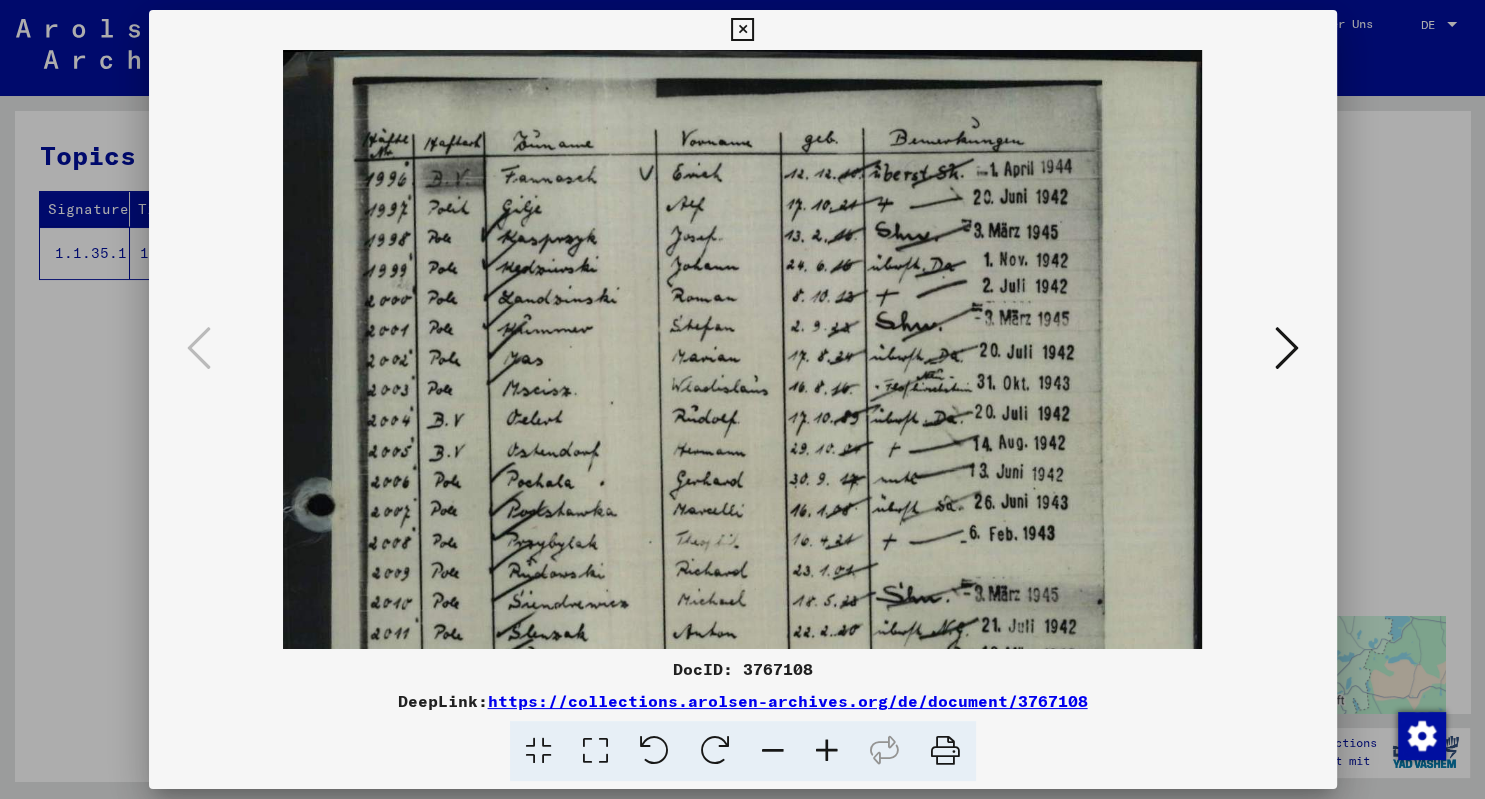 click at bounding box center (827, 751) 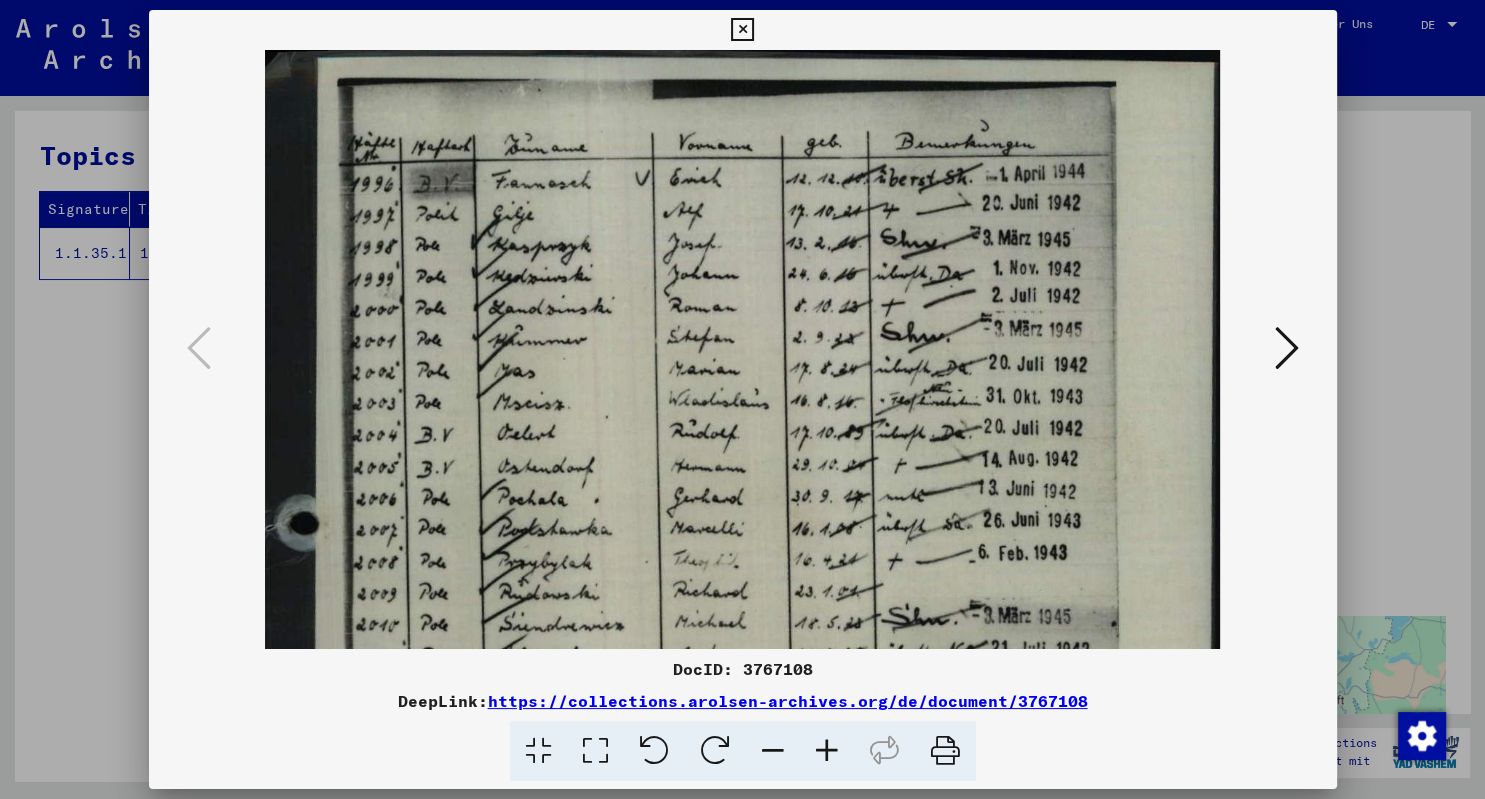 click at bounding box center (827, 751) 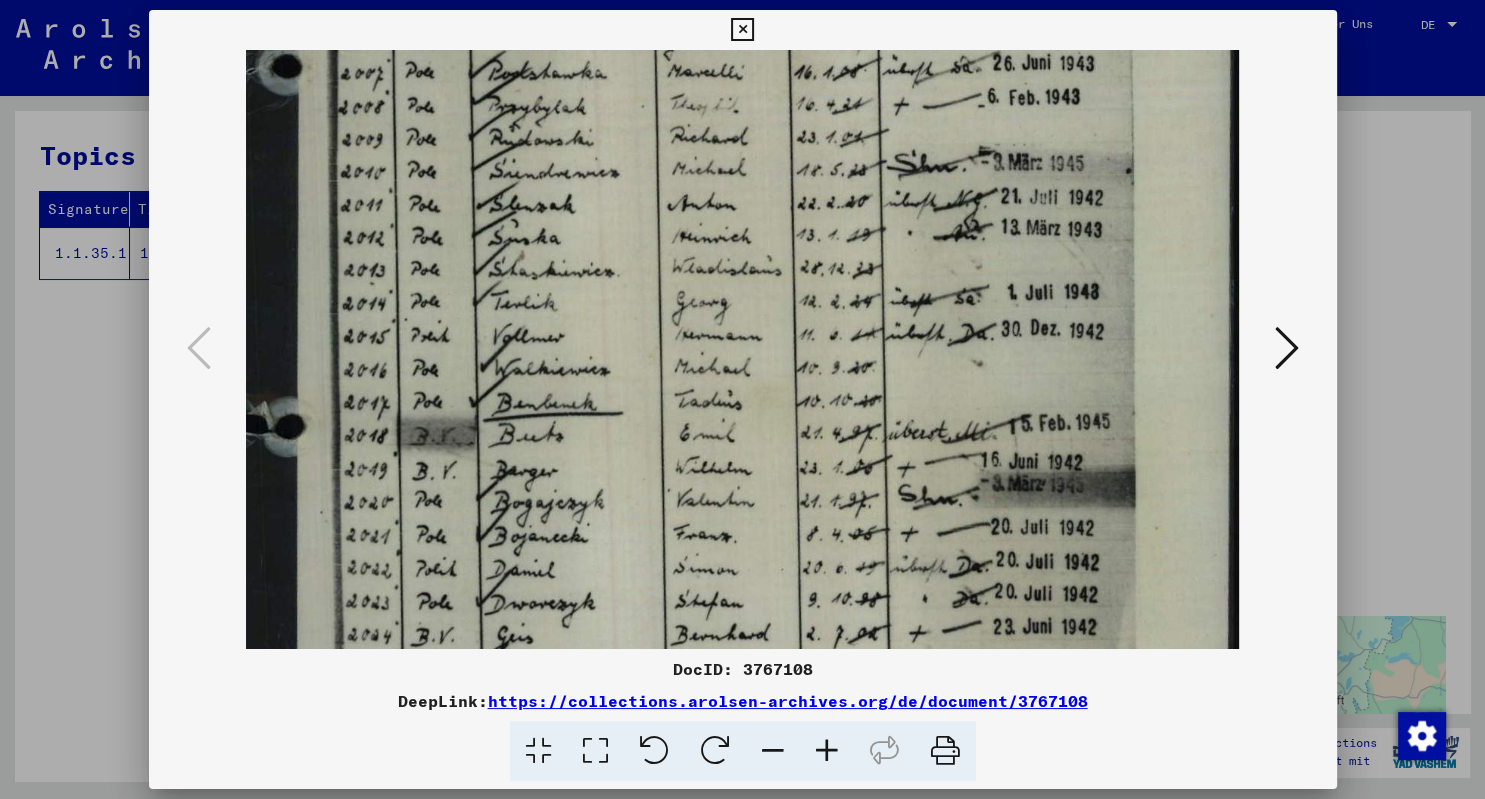 drag, startPoint x: 852, startPoint y: 566, endPoint x: 958, endPoint y: 44, distance: 532.65375 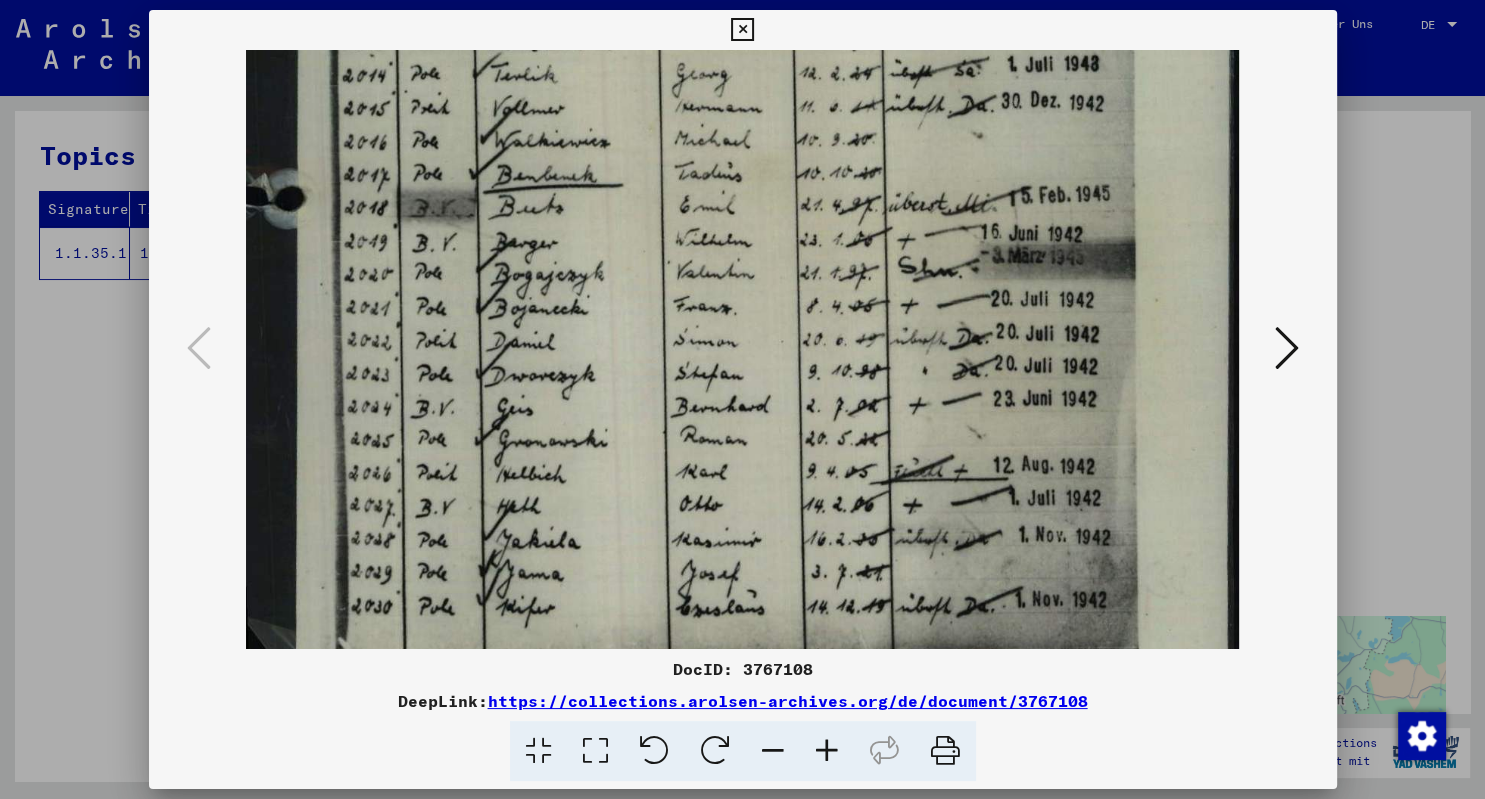 scroll, scrollTop: 750, scrollLeft: 0, axis: vertical 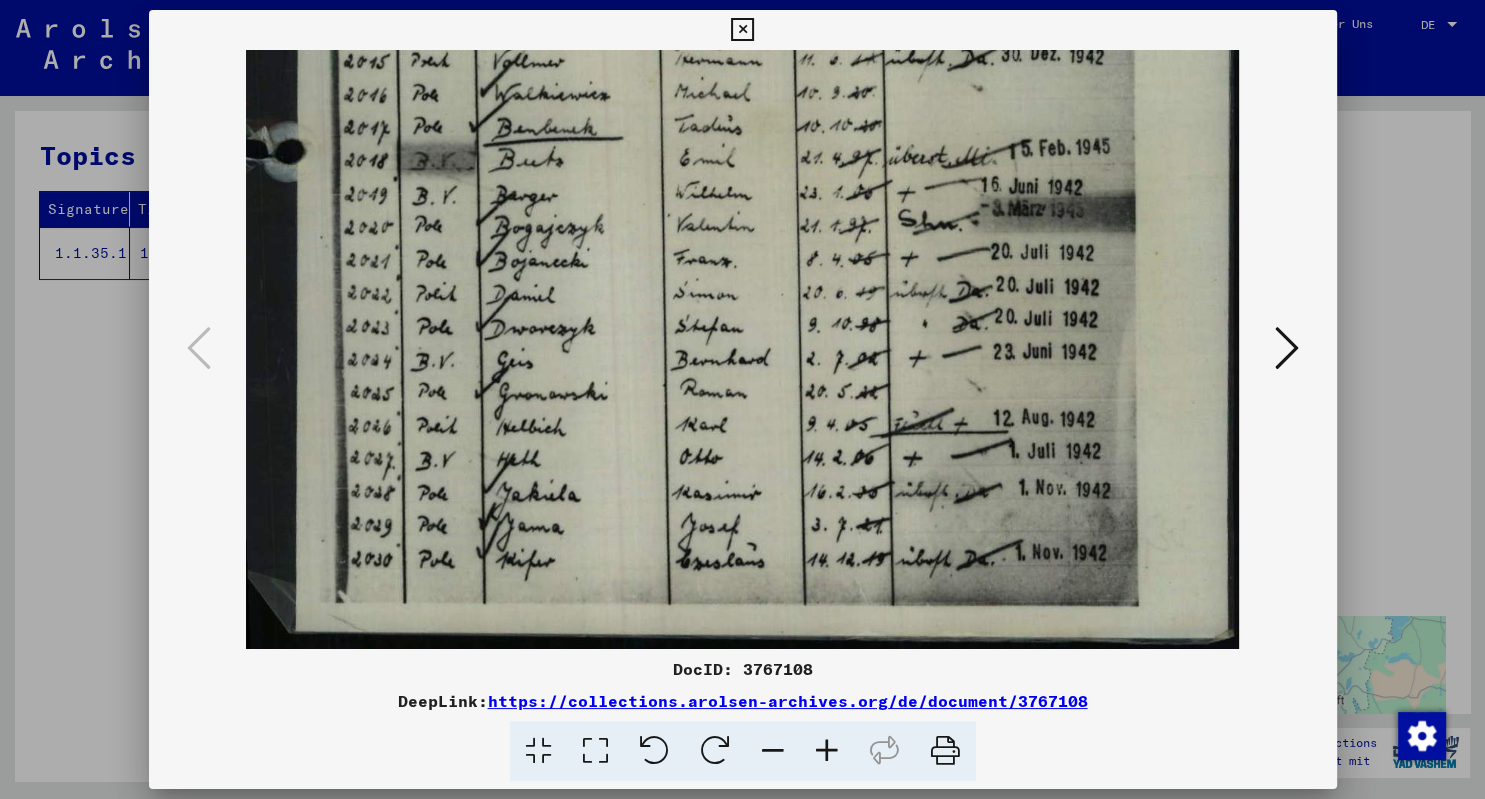 drag, startPoint x: 934, startPoint y: 446, endPoint x: 1045, endPoint y: 115, distance: 349.11603 